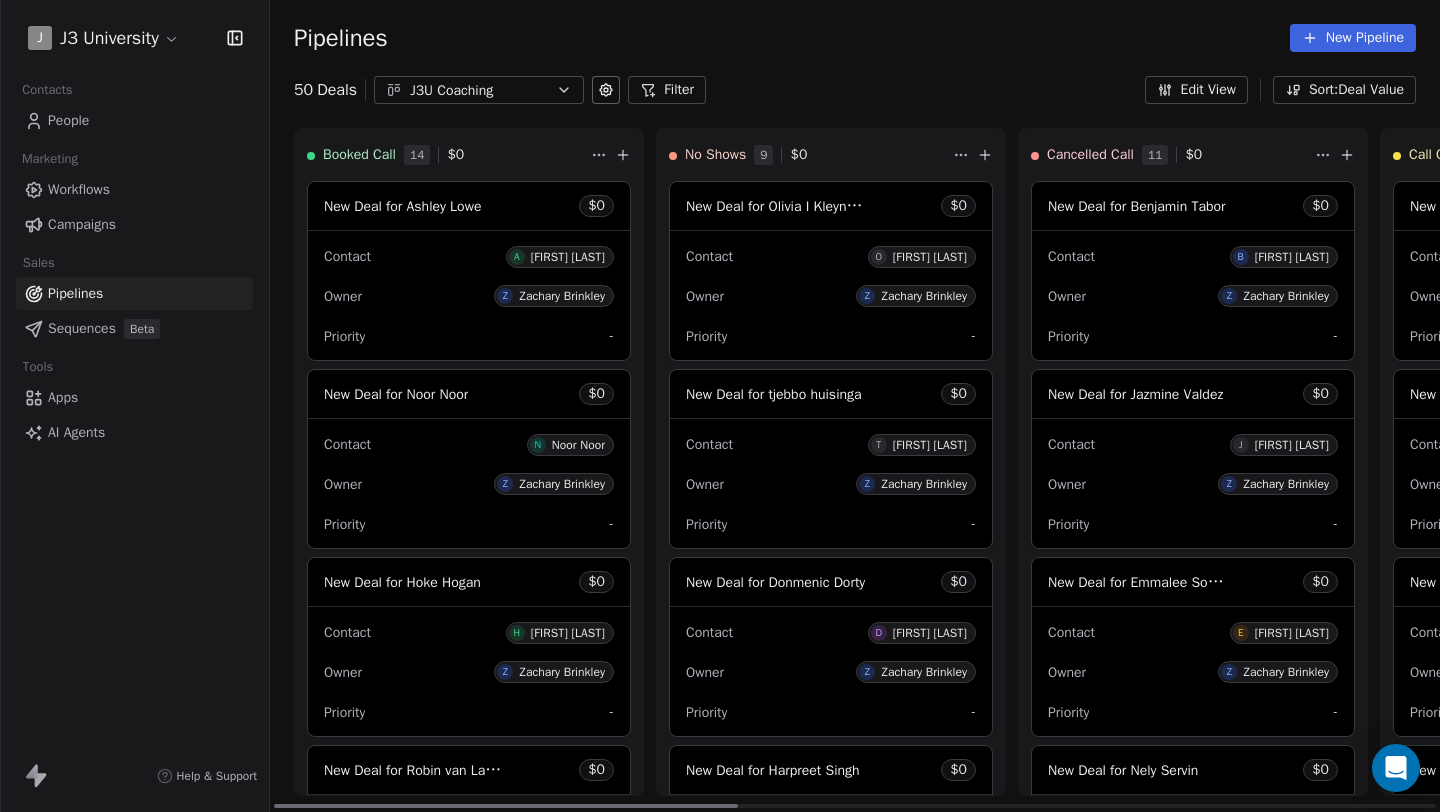 scroll, scrollTop: 0, scrollLeft: 0, axis: both 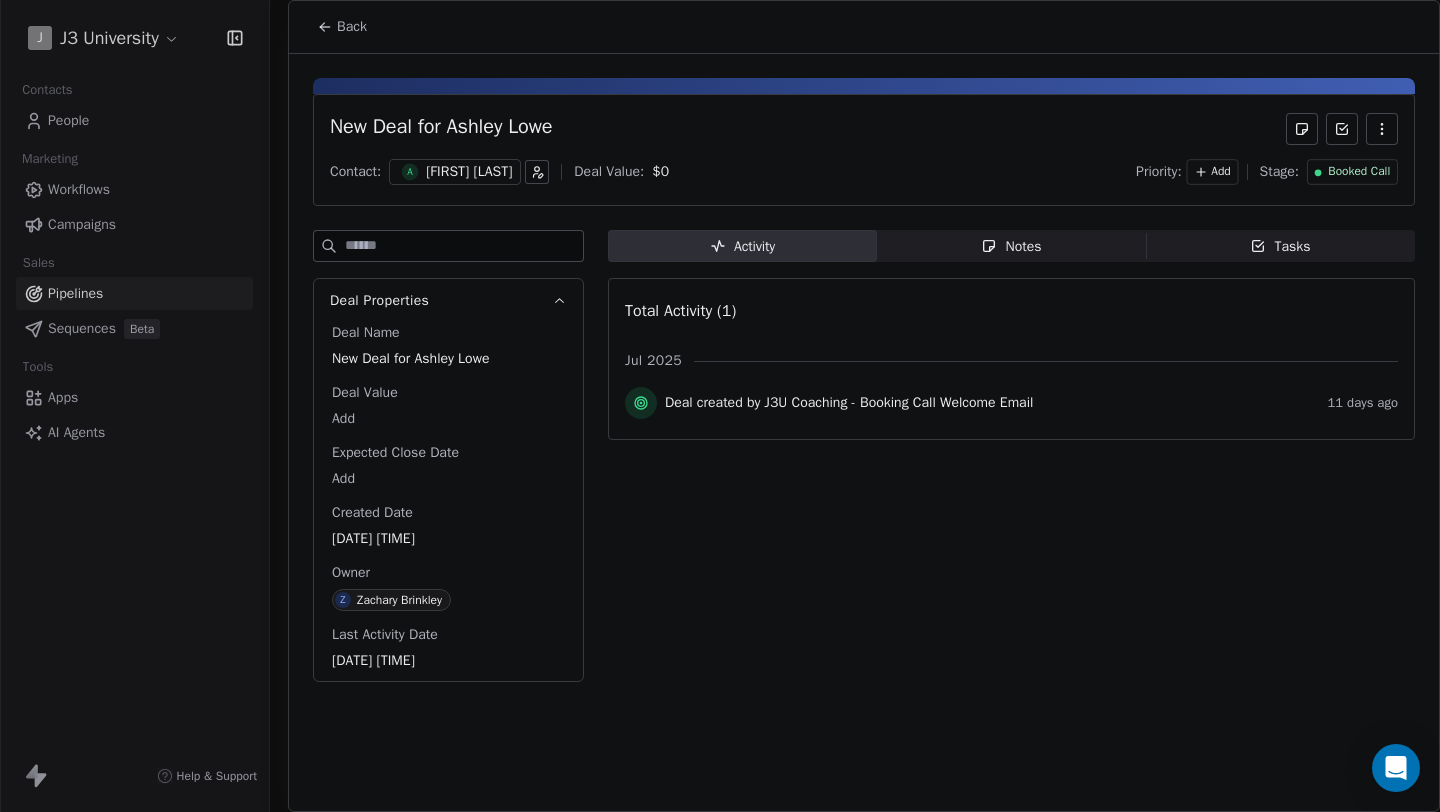 click on "Booked Call" at bounding box center [1359, 172] 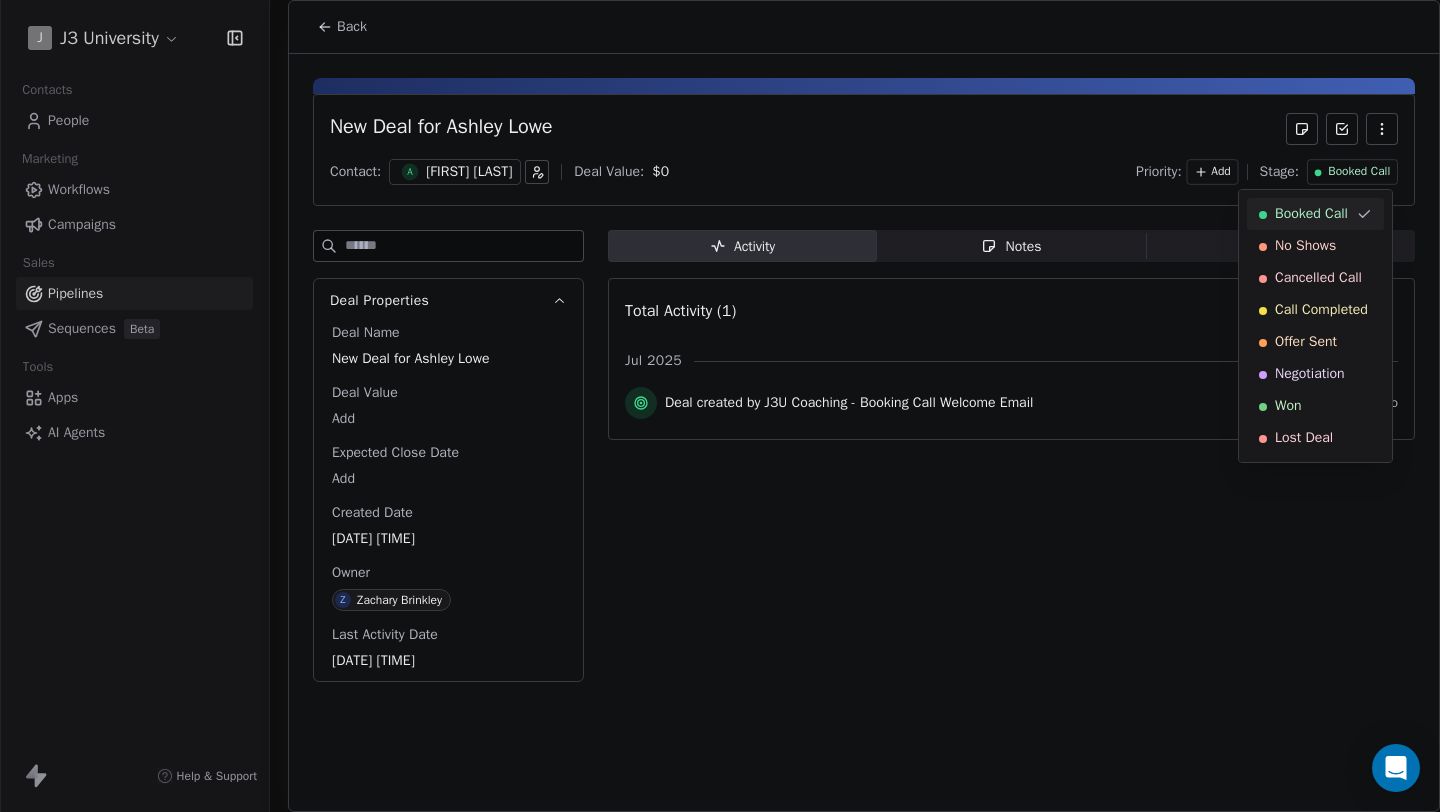click on "J J3 University Contacts People Marketing Workflows Campaigns Sales Pipelines Sequences Beta Tools Apps AI Agents Help & Support Pipelines New Pipeline 50 Deals J3U Coaching Filter Edit View Sort: Deal Value Booked Call 14 $ 0 New Deal for [FIRST] [LAST] $ 0 Contact A [FIRST] [LAST] Owner Z [FIRST] [LAST] Priority - New Deal for [FIRST] [LAST] $ 0 Contact N [FIRST] [LAST] Owner Z [FIRST] [LAST] Priority - New Deal for [FIRST] [LAST] $ 0 Contact H [FIRST] [LAST] Owner Z [FIRST] [LAST] Priority - New Deal for [FIRST] [LAST] $ 0 Contact R [FIRST] [LAST] Owner Z [FIRST] [LAST] Priority - New Deal for [FIRST] [LAST] $ 0 Contact C [FIRST] [LAST] Owner Z [FIRST] [LAST] Priority - New Deal for [FIRST] [LAST] $ 0 Contact C [FIRST] [LAST] Owner Z [FIRST] [LAST] Priority - New Deal for [FIRST] [LAST] $ 0 Contact S [FIRST] [LAST] Owner Z [FIRST] [LAST] Priority - New Deal for [FIRST] [LAST] $ 0 Contact S [FIRST] [LAST] Owner Z [FIRST] [LAST] Priority - New Deal for [FIRST] $ 0 Contact T [FIRST] Owner Z [FIRST] Priority -" at bounding box center (720, 406) 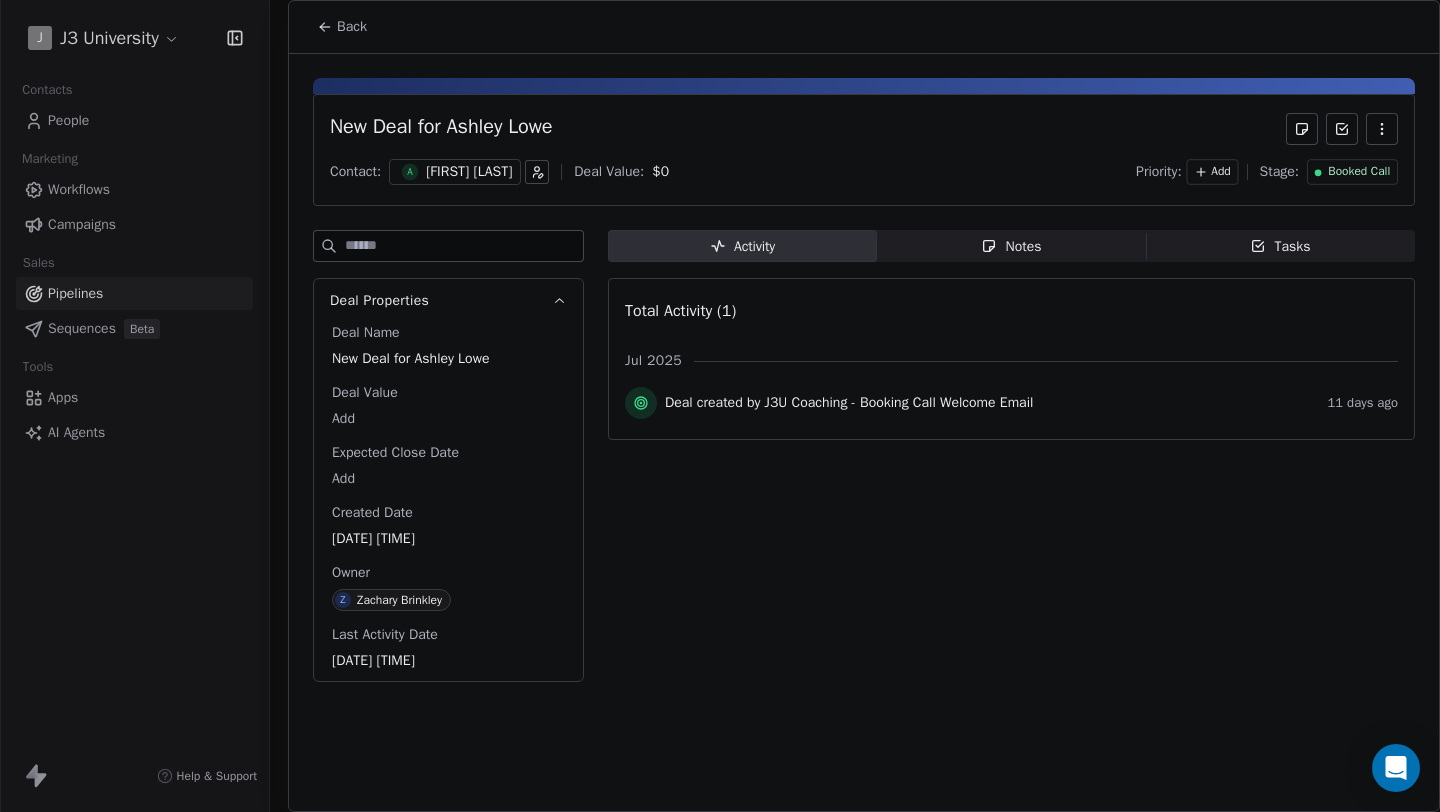 click 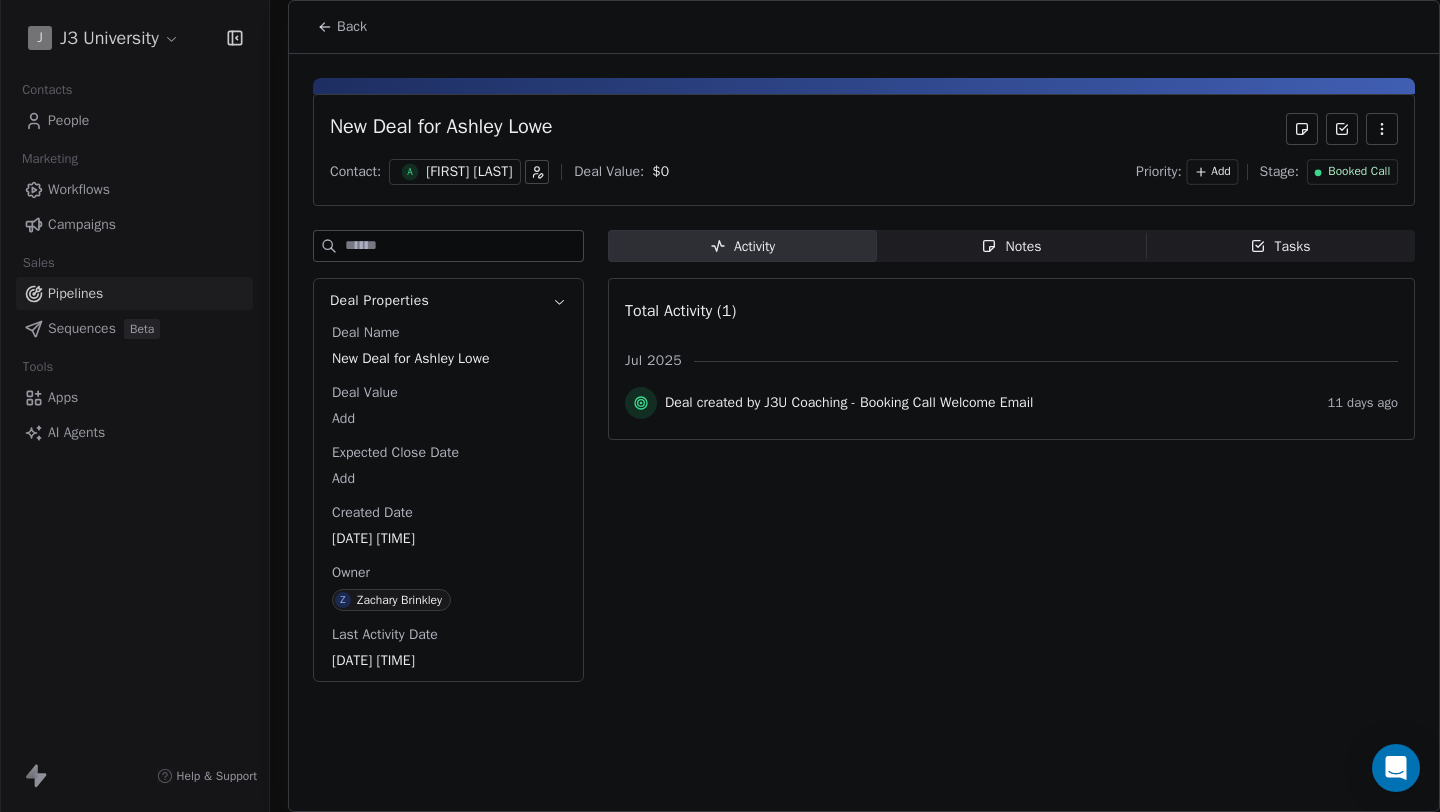 click 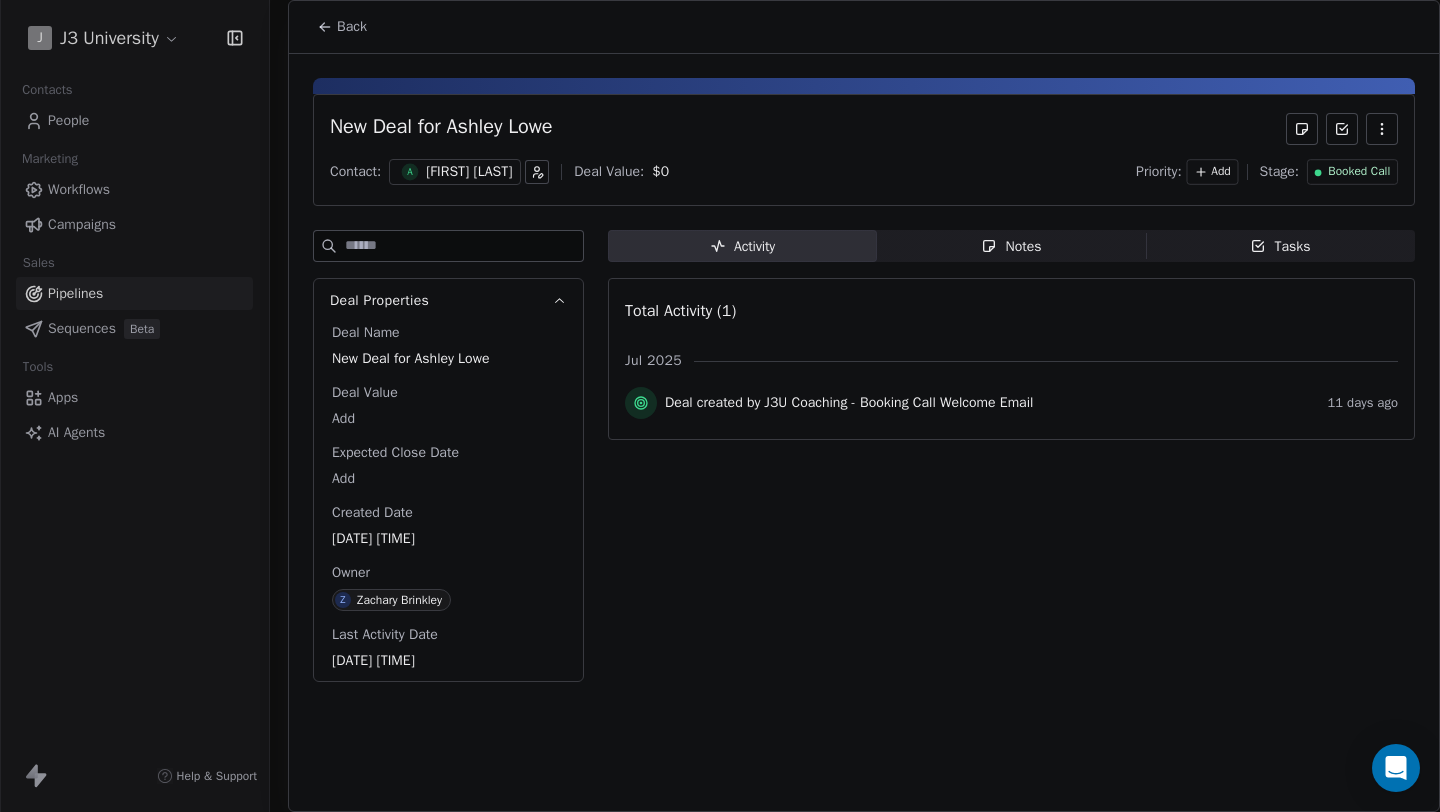 click on "[FIRST] [LAST]" at bounding box center [469, 172] 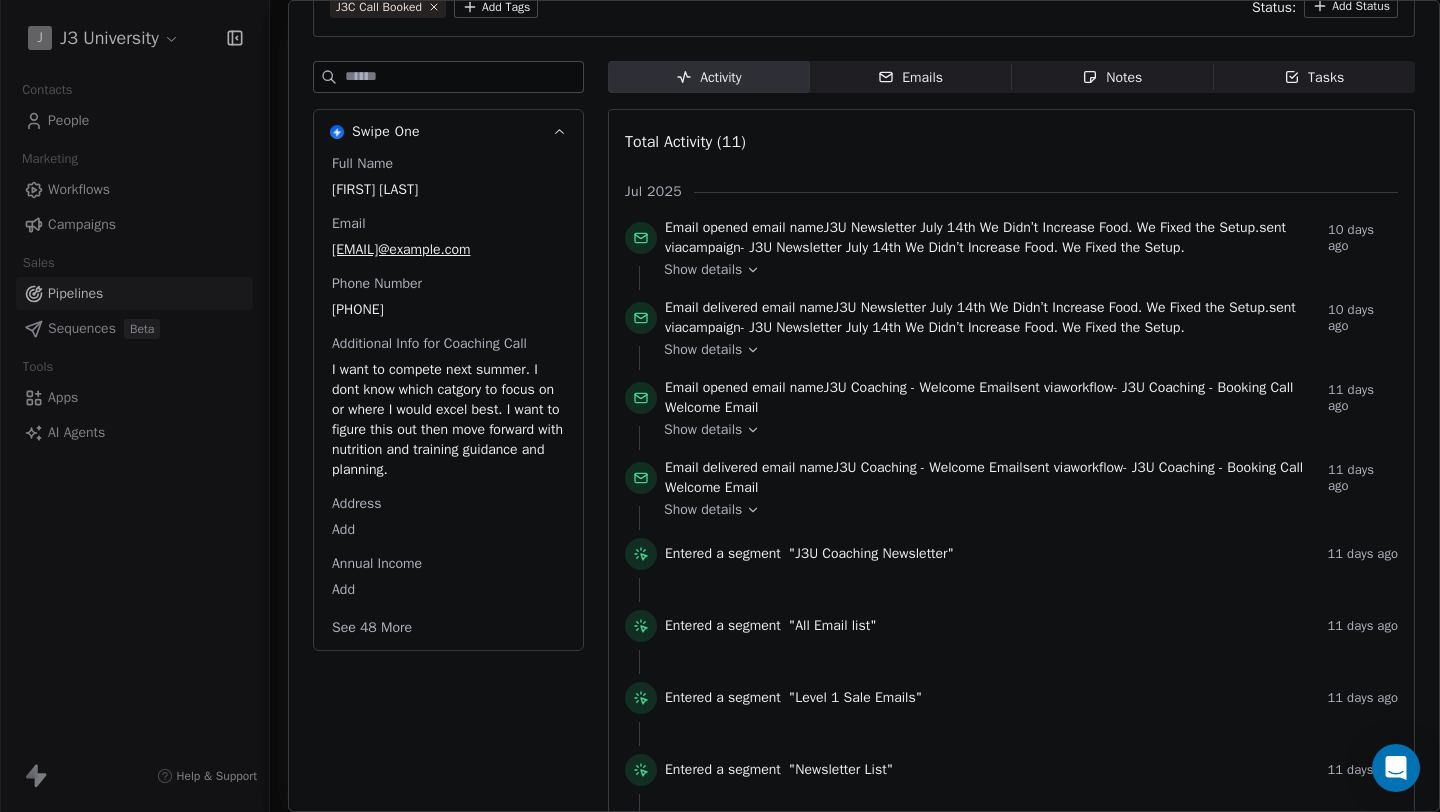scroll, scrollTop: 0, scrollLeft: 0, axis: both 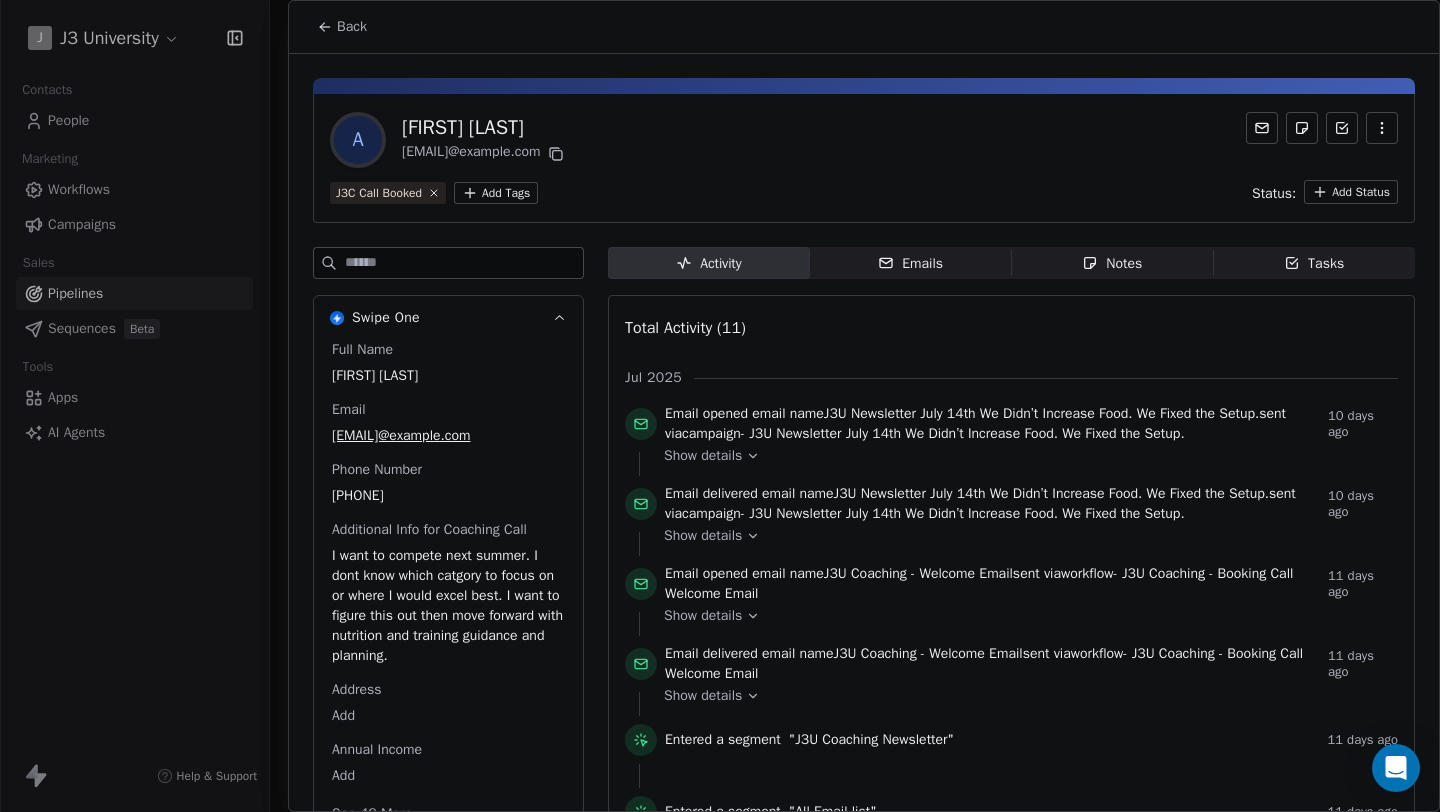 click on "J J3 University Contacts People Marketing Workflows Campaigns Sales Pipelines Sequences Beta Tools Apps AI Agents Help & Support Pipelines New Pipeline 50 Deals J3U Coaching Filter Edit View Sort: Deal Value Booked Call 14 $ 0 New Deal for [FIRST] [LAST] $ 0 Contact A [FIRST] [LAST] Owner Z [FIRST] [LAST] Priority - New Deal for [FIRST] [LAST] $ 0 Contact N [FIRST] [LAST] Owner Z [FIRST] [LAST] Priority - New Deal for [FIRST] [LAST] $ 0 Contact H [FIRST] [LAST] Owner Z [FIRST] [LAST] Priority - New Deal for [FIRST] [LAST] $ 0 Contact R [FIRST] [LAST] Owner Z [FIRST] [LAST] Priority - New Deal for [FIRST] [LAST] $ 0 Contact C [FIRST] [LAST] Owner Z [FIRST] [LAST] Priority - New Deal for [FIRST] [LAST] $ 0 Contact C [FIRST] [LAST] Owner Z [FIRST] [LAST] Priority - New Deal for [FIRST] [LAST] $ 0 Contact S [FIRST] [LAST] Owner Z [FIRST] [LAST] Priority - New Deal for [FIRST] [LAST] $ 0 Contact S [FIRST] [LAST] Owner Z [FIRST] [LAST] Priority - New Deal for [FIRST] $ 0 Contact T [FIRST] Owner Z [FIRST] Priority -" at bounding box center (720, 406) 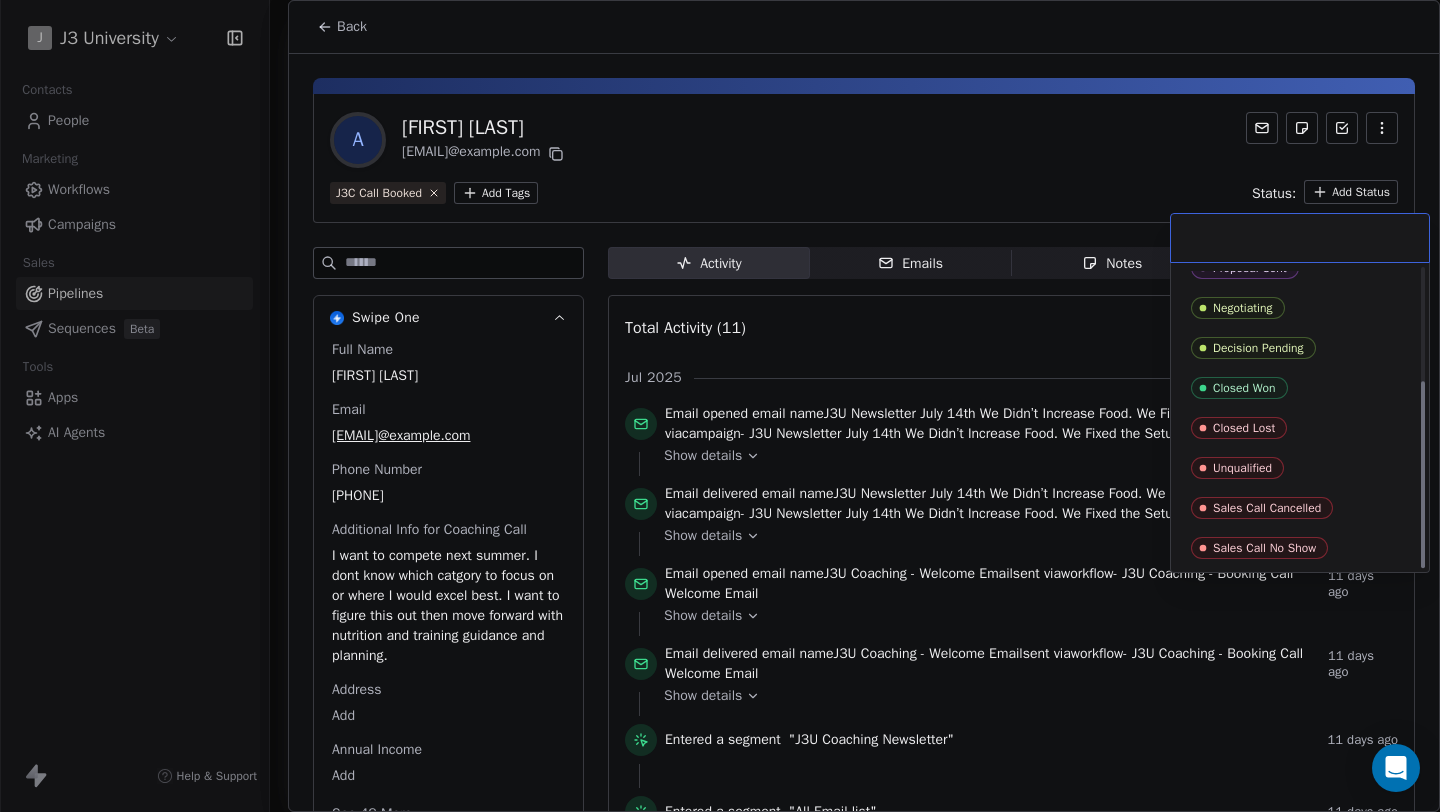 scroll, scrollTop: 0, scrollLeft: 0, axis: both 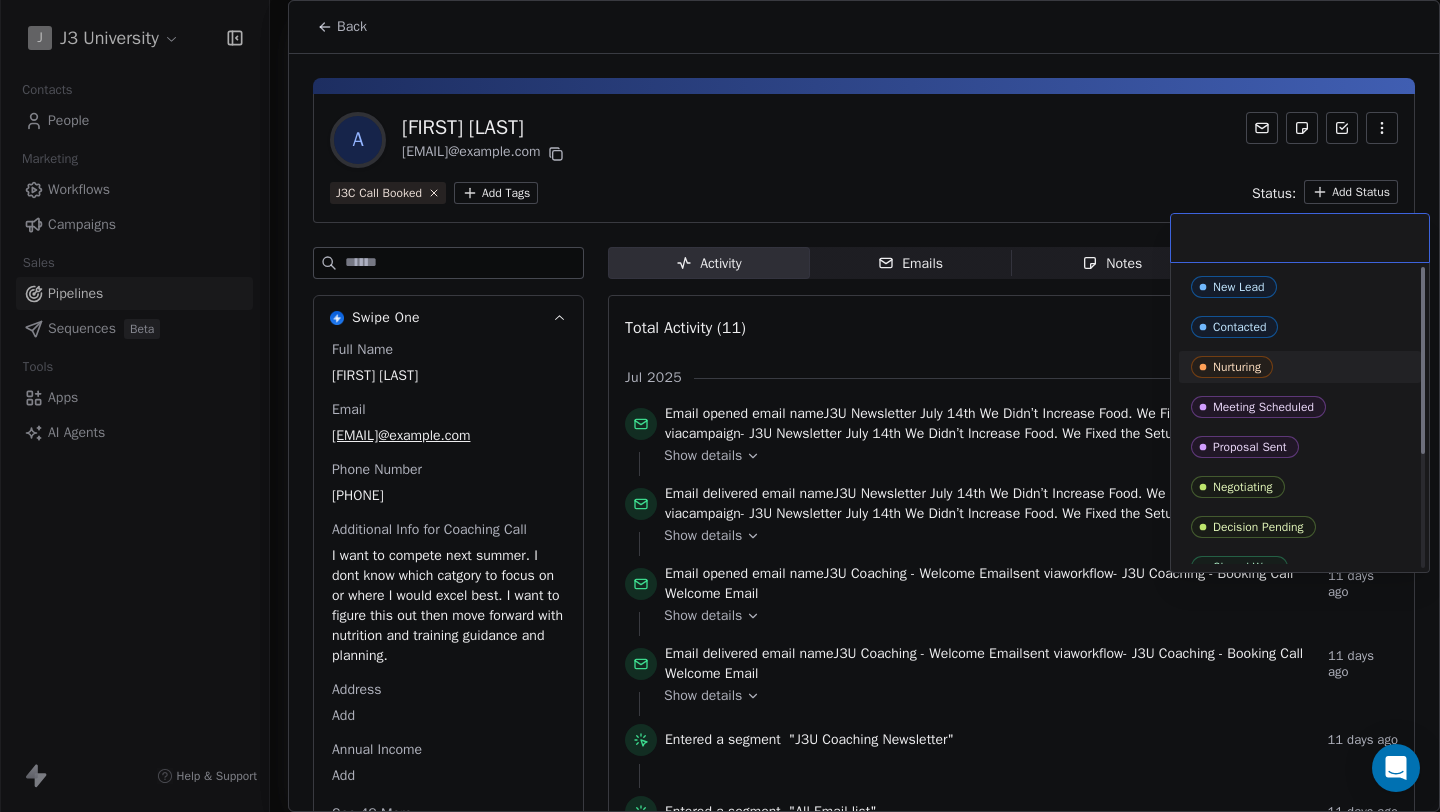 click on "J J3 University Contacts People Marketing Workflows Campaigns Sales Pipelines Sequences Beta Tools Apps AI Agents Help & Support Pipelines New Pipeline 50 Deals J3U Coaching Filter Edit View Sort: Deal Value Booked Call 14 $ 0 New Deal for [FIRST] [LAST] $ 0 Contact A [FIRST] [LAST] Owner Z [FIRST] [LAST] Priority - New Deal for [FIRST] [LAST] $ 0 Contact N [FIRST] [LAST] Owner Z [FIRST] [LAST] Priority - New Deal for [FIRST] [LAST] $ 0 Contact H [FIRST] [LAST] Owner Z [FIRST] [LAST] Priority - New Deal for [FIRST] [LAST] $ 0 Contact R [FIRST] [LAST] Owner Z [FIRST] [LAST] Priority - New Deal for [FIRST] [LAST] $ 0 Contact C [FIRST] [LAST] Owner Z [FIRST] [LAST] Priority - New Deal for [FIRST] [LAST] $ 0 Contact C [FIRST] [LAST] Owner Z [FIRST] [LAST] Priority - New Deal for [FIRST] [LAST] $ 0 Contact S [FIRST] [LAST] Owner Z [FIRST] [LAST] Priority - New Deal for [FIRST] [LAST] $ 0 Contact S [FIRST] [LAST] Owner Z [FIRST] [LAST] Priority - New Deal for [FIRST] $ 0 Contact T [FIRST] Owner Z [FIRST] Priority -" at bounding box center [720, 406] 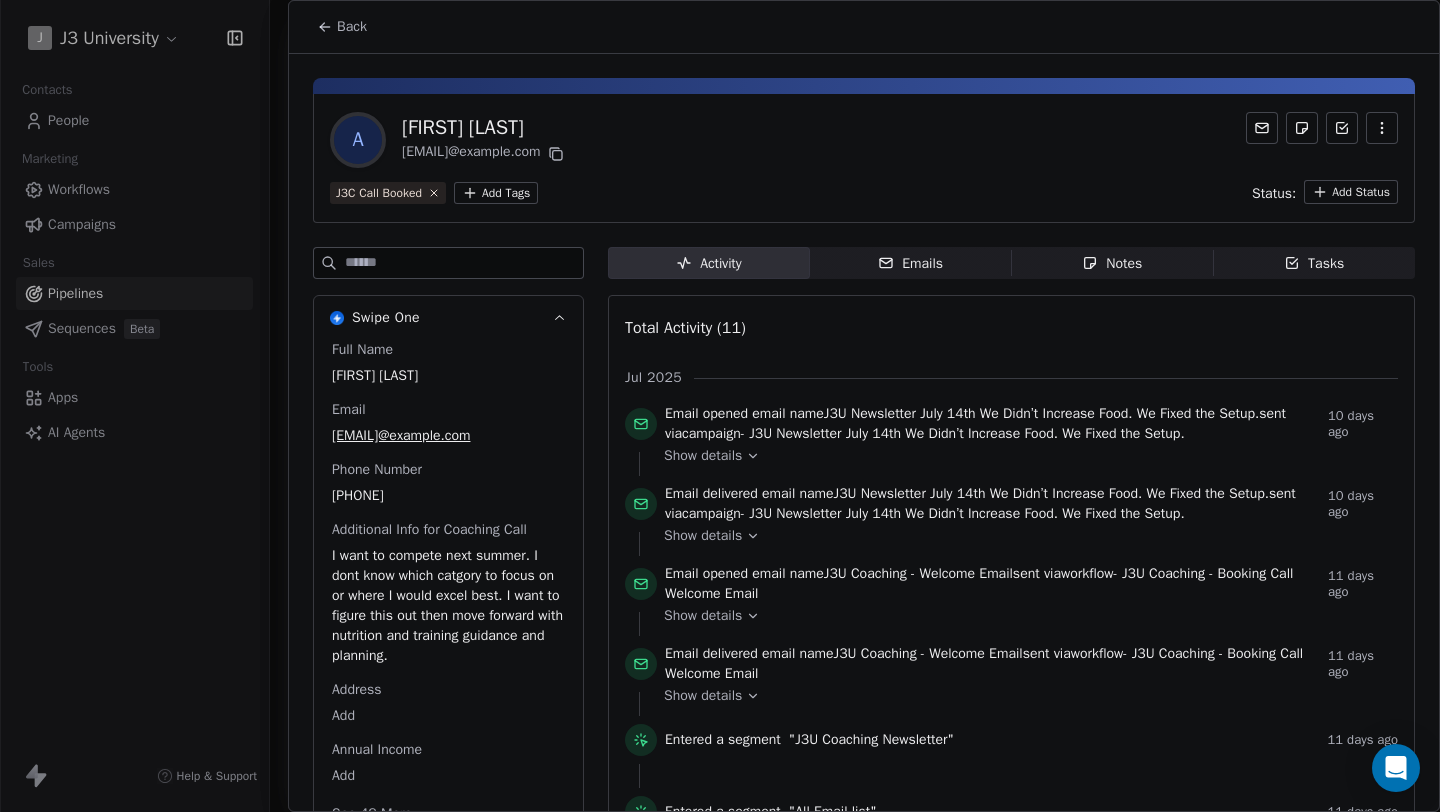 click on "Back" at bounding box center [342, 27] 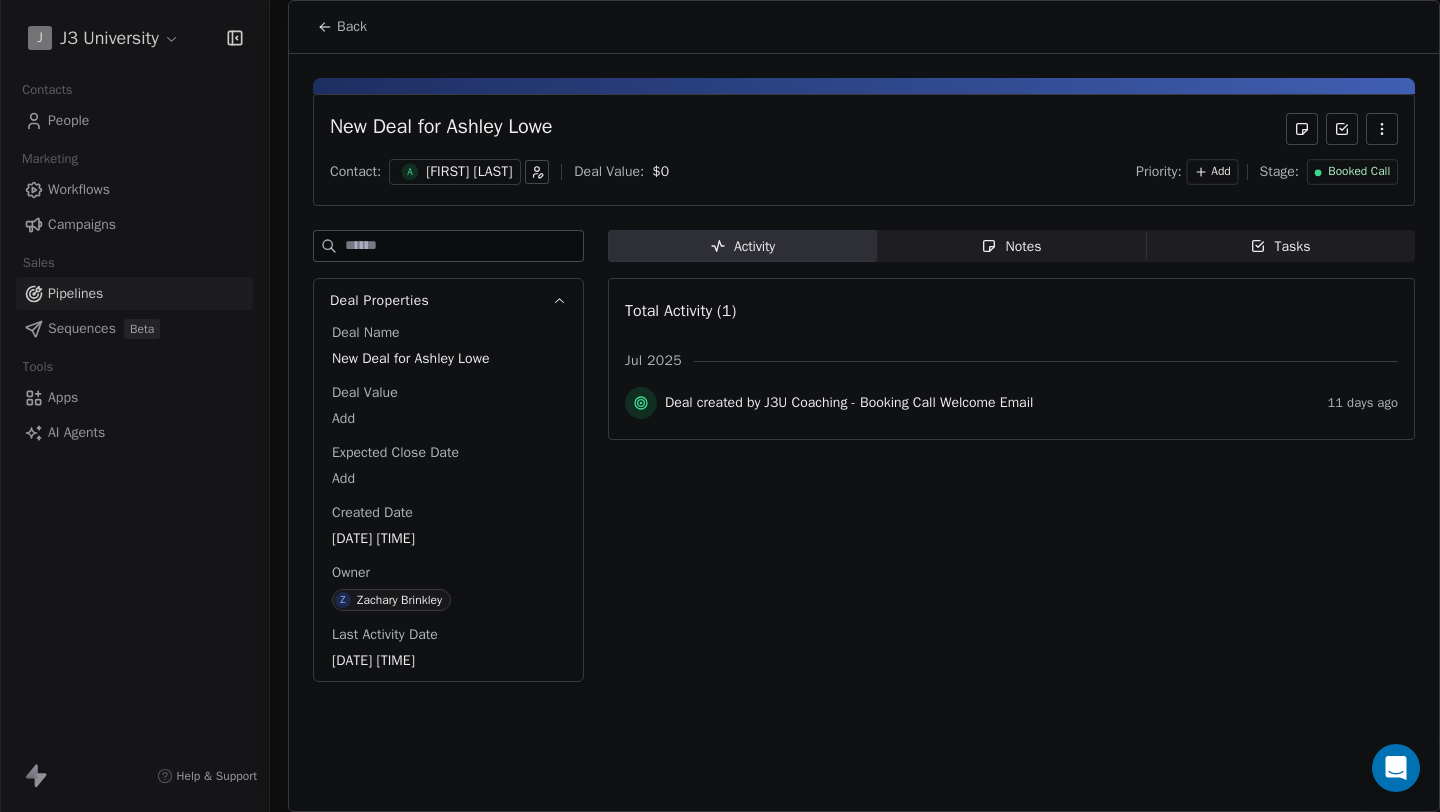click on "Back" at bounding box center (352, 27) 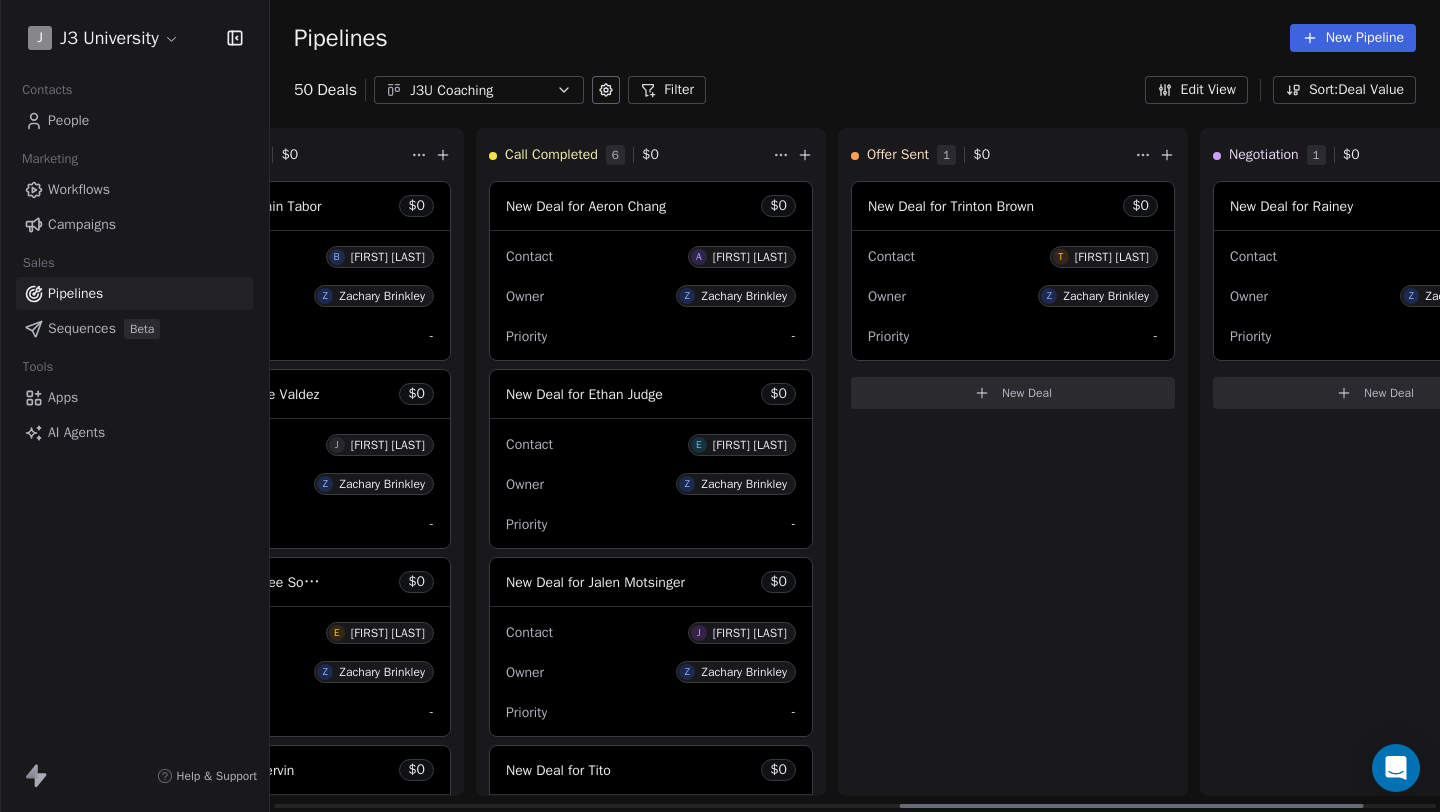 scroll, scrollTop: 0, scrollLeft: 7, axis: horizontal 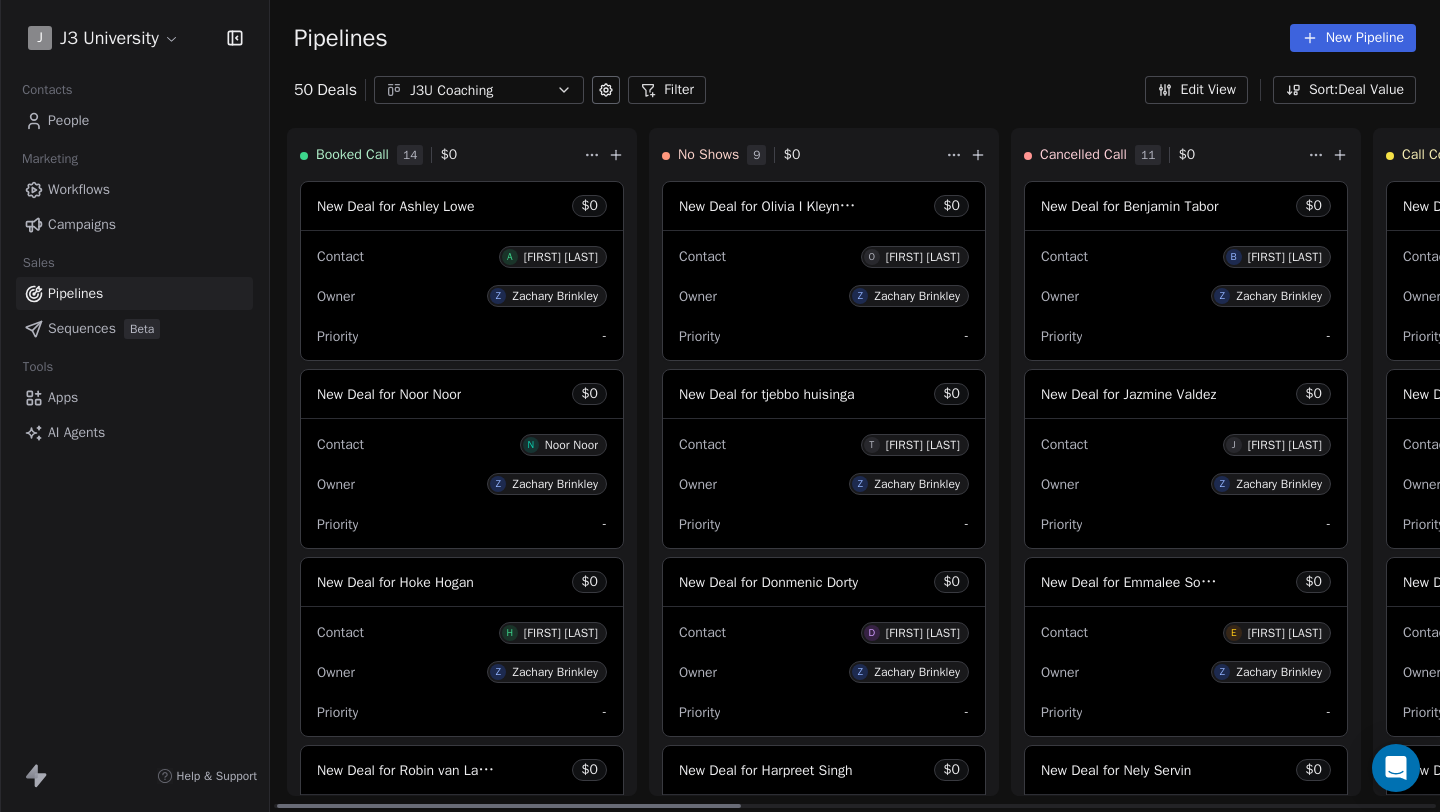 click at bounding box center [509, 806] 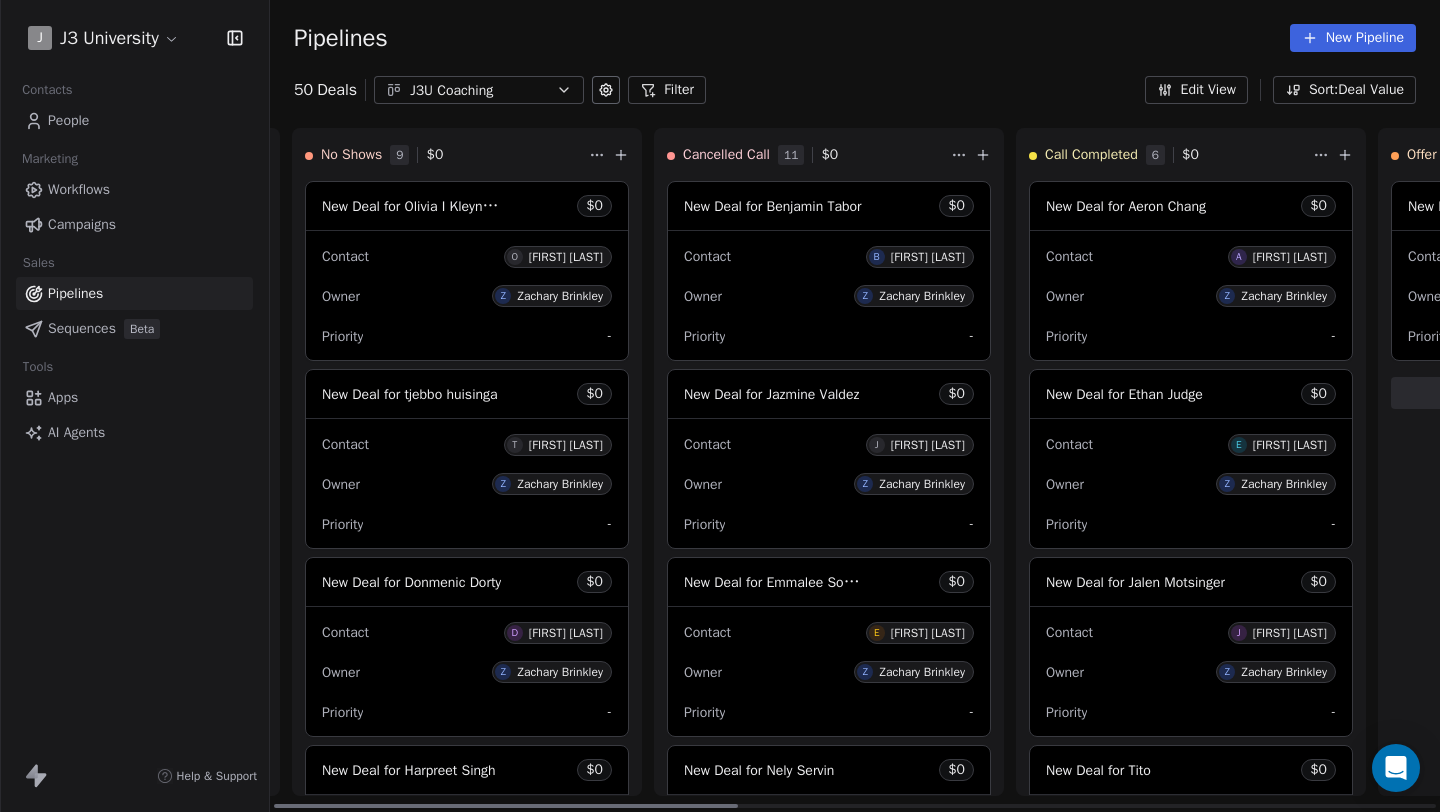 scroll, scrollTop: 0, scrollLeft: 0, axis: both 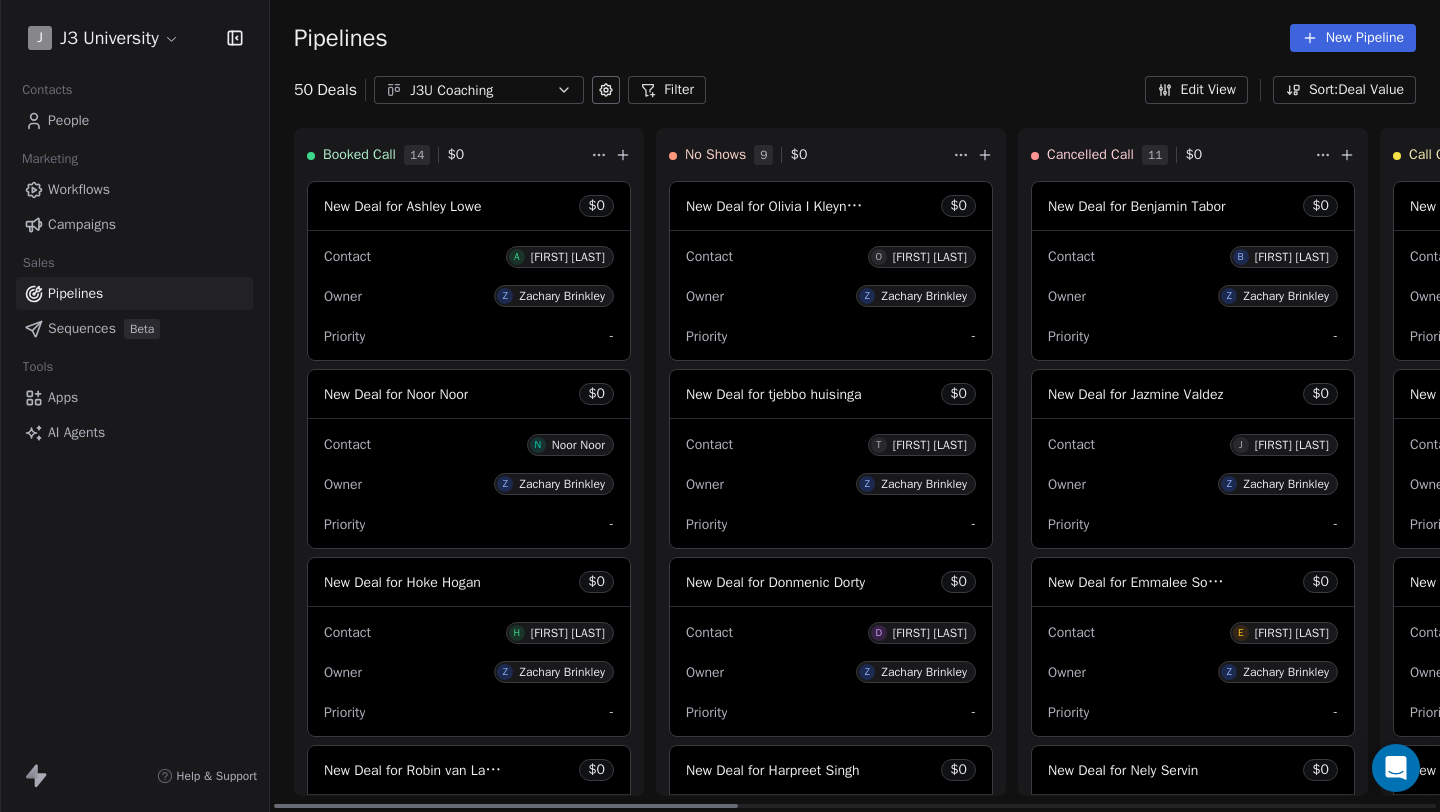 drag, startPoint x: 662, startPoint y: 804, endPoint x: 452, endPoint y: 778, distance: 211.60341 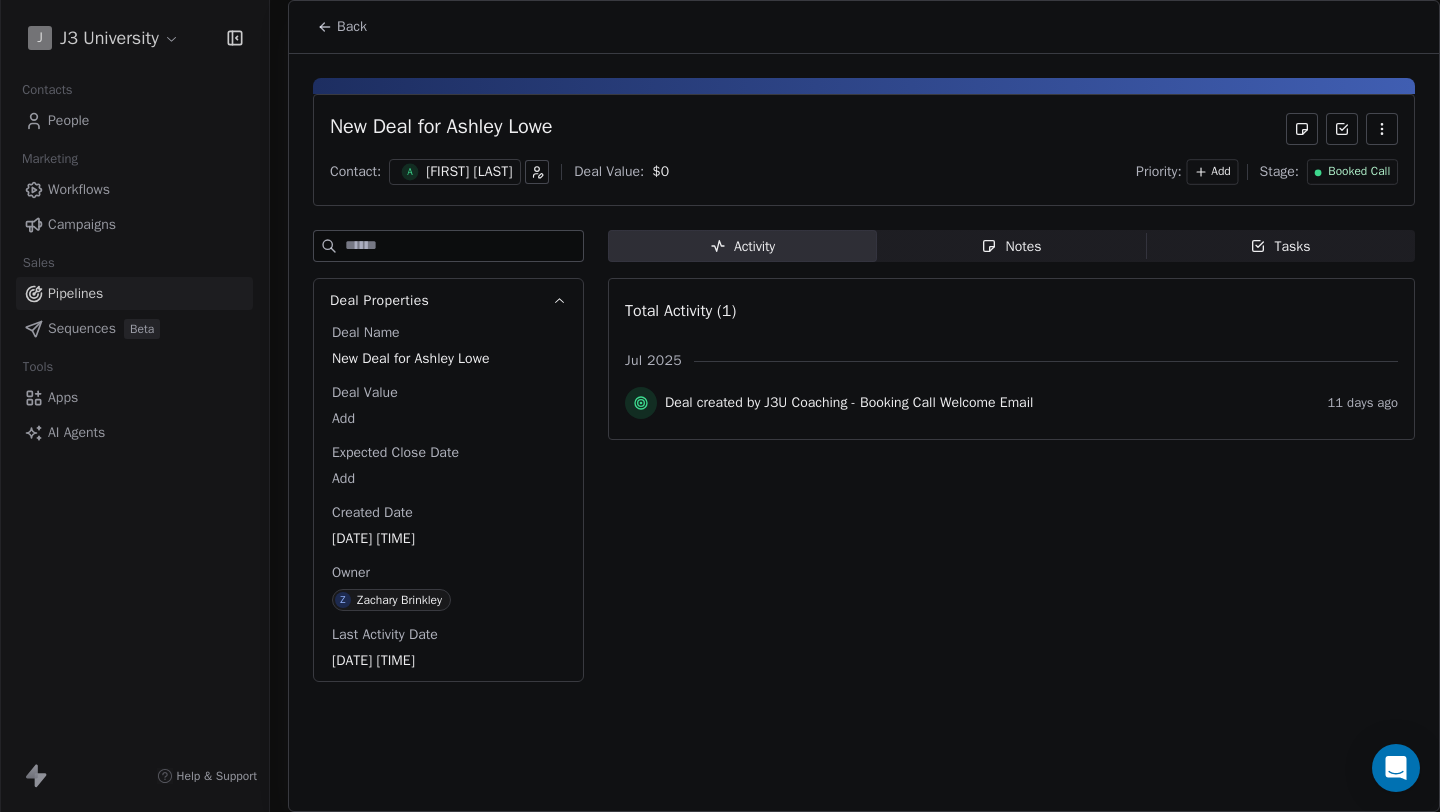 click on "Booked Call" at bounding box center (1359, 172) 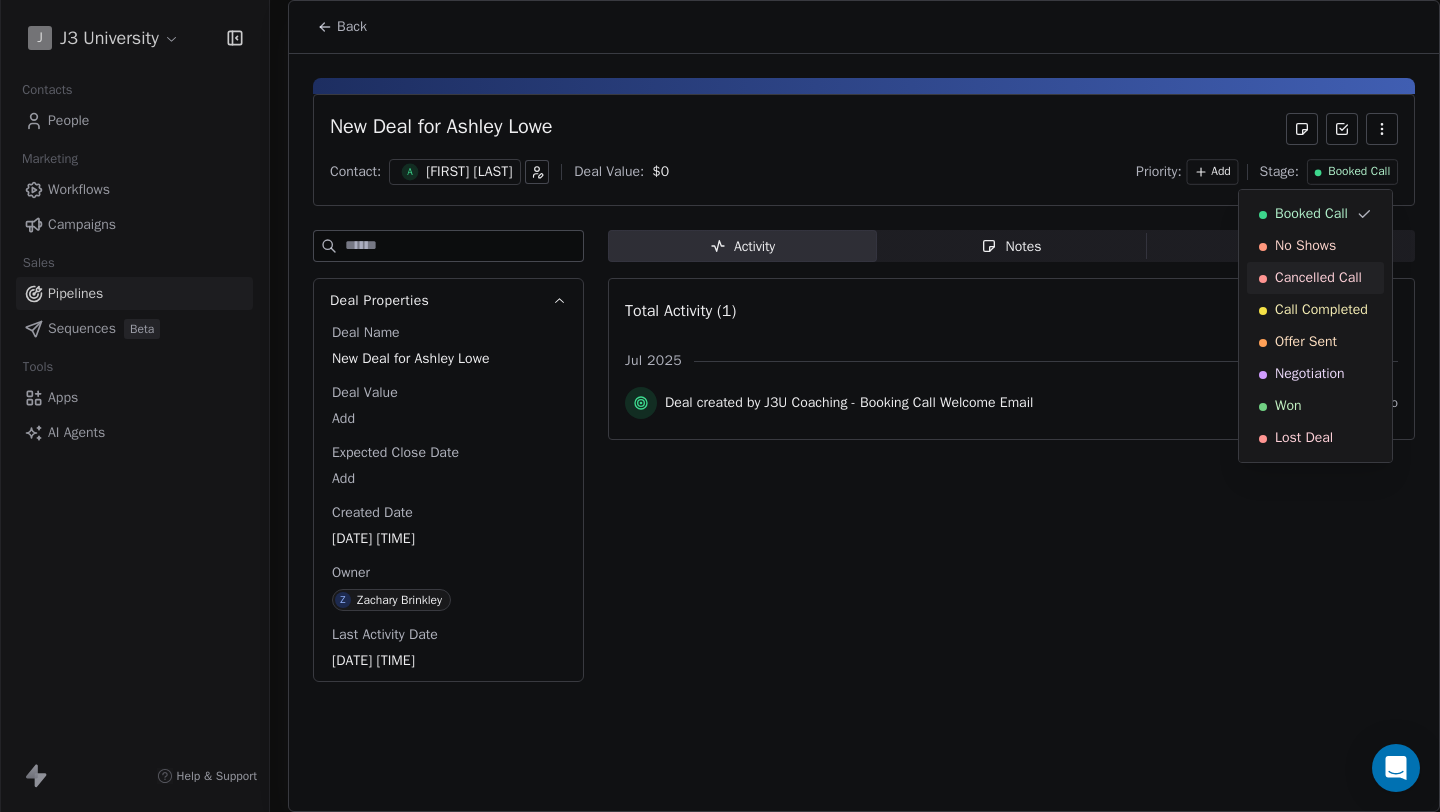 click on "J J3 University Contacts People Marketing Workflows Campaigns Sales Pipelines Sequences Beta Tools Apps AI Agents Help & Support Pipelines New Pipeline 50 Deals J3U Coaching Filter Edit View Sort: Deal Value Booked Call 14 $ 0 New Deal for [FIRST] [LAST] $ 0 Contact A [FIRST] [LAST] Owner Z [FIRST] [LAST] Priority - New Deal for [FIRST] [LAST] $ 0 Contact N [FIRST] [LAST] Owner Z [FIRST] [LAST] Priority - New Deal for [FIRST] [LAST] $ 0 Contact H [FIRST] [LAST] Owner Z [FIRST] [LAST] Priority - New Deal for [FIRST] [LAST] $ 0 Contact R [FIRST] [LAST] Owner Z [FIRST] [LAST] Priority - New Deal for [FIRST] [LAST] $ 0 Contact C [FIRST] [LAST] Owner Z [FIRST] [LAST] Priority - New Deal for [FIRST] [LAST] $ 0 Contact C [FIRST] [LAST] Owner Z [FIRST] [LAST] Priority - New Deal for [FIRST] [LAST] $ 0 Contact S [FIRST] [LAST] Owner Z [FIRST] [LAST] Priority - New Deal for [FIRST] [LAST] $ 0 Contact S [FIRST] [LAST] Owner Z [FIRST] [LAST] Priority - New Deal for [FIRST] $ 0 Contact T [FIRST] Owner Z [FIRST] Priority -" at bounding box center (720, 406) 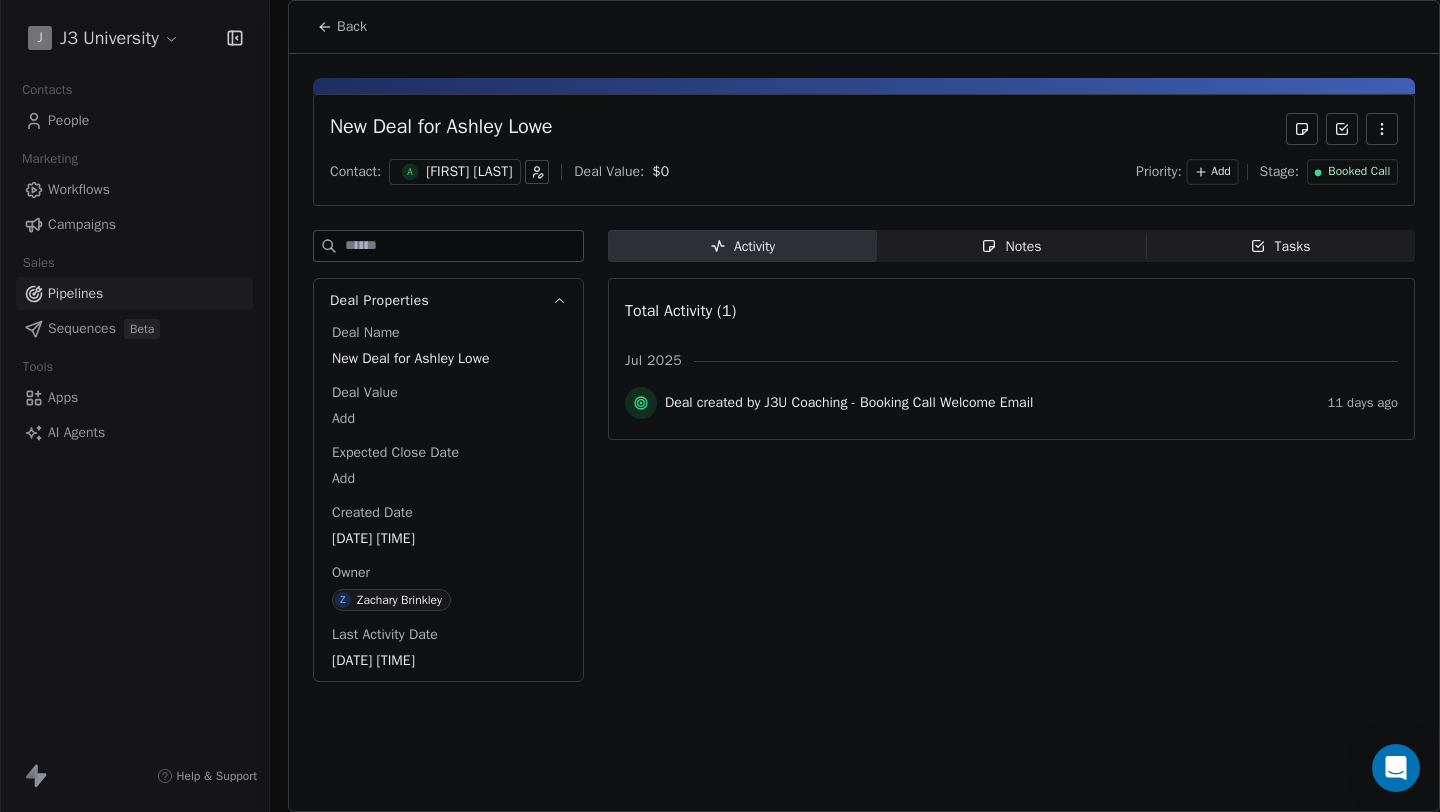 click on "[FIRST] [LAST]" at bounding box center [469, 172] 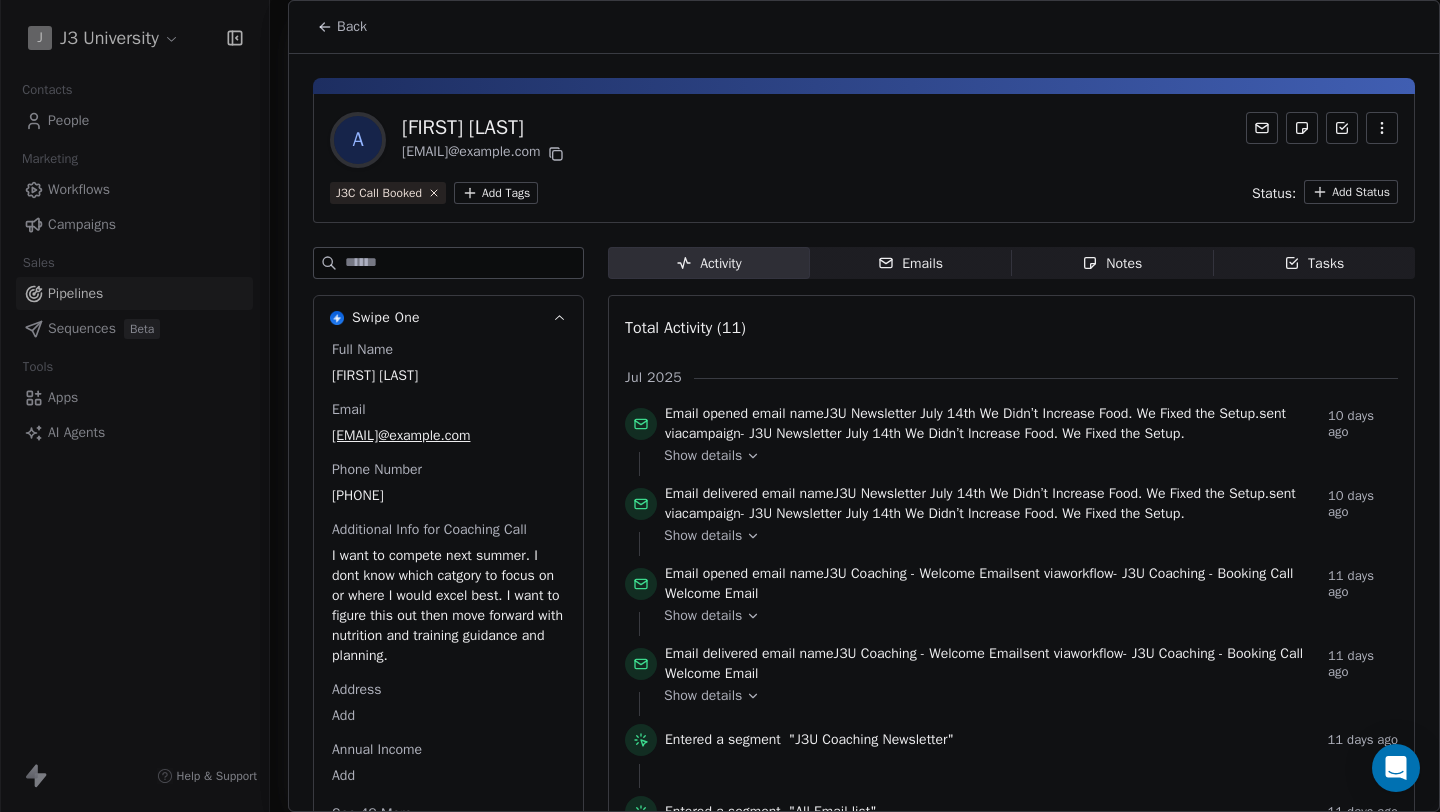 click on "J J3 University Contacts People Marketing Workflows Campaigns Sales Pipelines Sequences Beta Tools Apps AI Agents Help & Support Pipelines New Pipeline 50 Deals J3U Coaching Filter Edit View Sort: Deal Value Booked Call 14 $ 0 New Deal for [FIRST] [LAST] $ 0 Contact A [FIRST] [LAST] Owner Z [FIRST] [LAST] Priority - New Deal for [FIRST] [LAST] $ 0 Contact N [FIRST] [LAST] Owner Z [FIRST] [LAST] Priority - New Deal for [FIRST] [LAST] $ 0 Contact H [FIRST] [LAST] Owner Z [FIRST] [LAST] Priority - New Deal for [FIRST] [LAST] $ 0 Contact R [FIRST] [LAST] Owner Z [FIRST] [LAST] Priority - New Deal for [FIRST] [LAST] $ 0 Contact C [FIRST] [LAST] Owner Z [FIRST] [LAST] Priority - New Deal for [FIRST] [LAST] $ 0 Contact C [FIRST] [LAST] Owner Z [FIRST] [LAST] Priority - New Deal for [FIRST] [LAST] $ 0 Contact S [FIRST] [LAST] Owner Z [FIRST] [LAST] Priority - New Deal for [FIRST] [LAST] $ 0 Contact S [FIRST] [LAST] Owner Z [FIRST] [LAST] Priority - New Deal for [FIRST] $ 0 Contact T [FIRST] Owner Z [FIRST] Priority -" at bounding box center (720, 406) 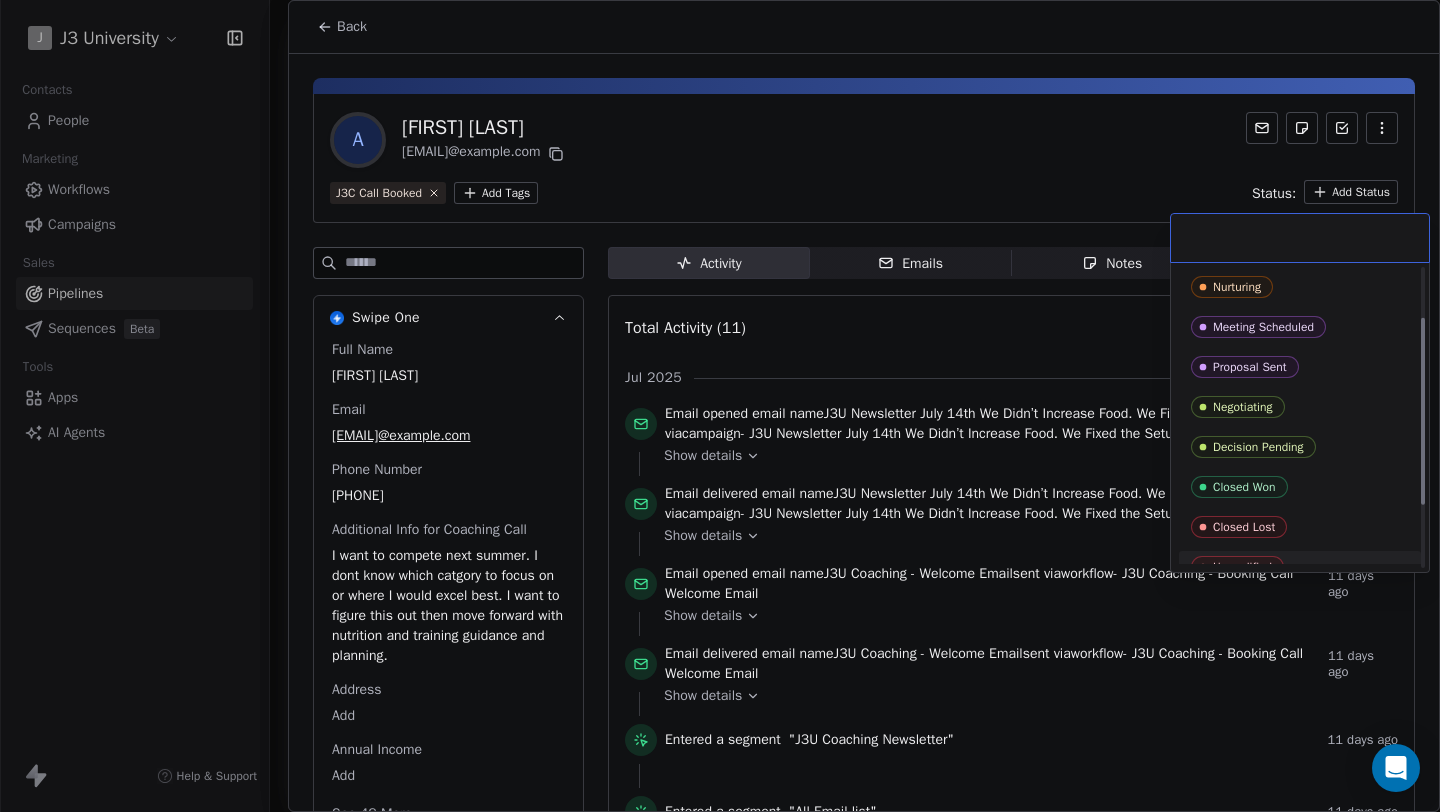 scroll, scrollTop: 79, scrollLeft: 0, axis: vertical 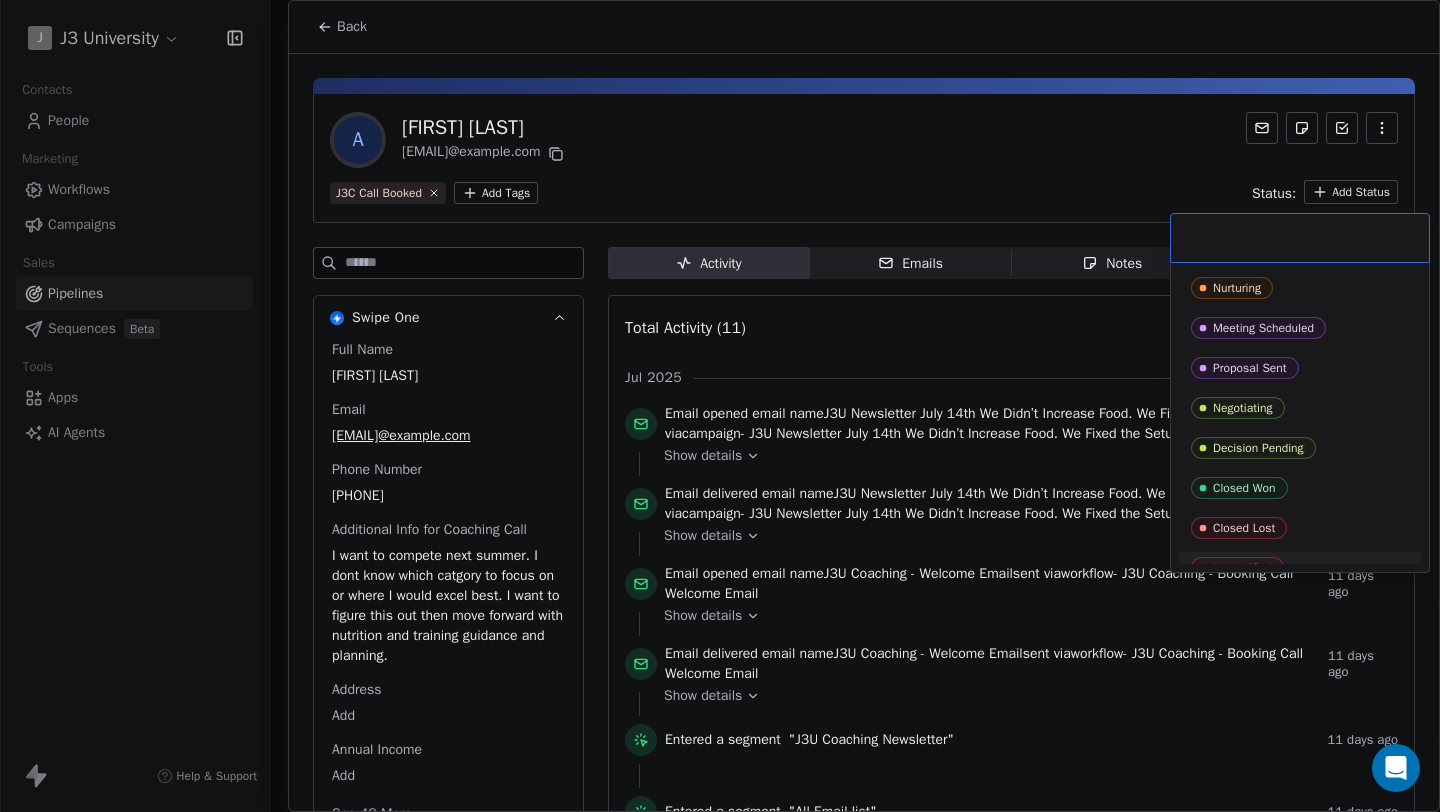 click on "J J3 University Contacts People Marketing Workflows Campaigns Sales Pipelines Sequences Beta Tools Apps AI Agents Help & Support Pipelines New Pipeline 50 Deals J3U Coaching Filter Edit View Sort: Deal Value Booked Call 14 $ 0 New Deal for [FIRST] [LAST] $ 0 Contact A [FIRST] [LAST] Owner Z [FIRST] [LAST] Priority - New Deal for [FIRST] [LAST] $ 0 Contact N [FIRST] [LAST] Owner Z [FIRST] [LAST] Priority - New Deal for [FIRST] [LAST] $ 0 Contact H [FIRST] [LAST] Owner Z [FIRST] [LAST] Priority - New Deal for [FIRST] [LAST] $ 0 Contact R [FIRST] [LAST] Owner Z [FIRST] [LAST] Priority - New Deal for [FIRST] [LAST] $ 0 Contact C [FIRST] [LAST] Owner Z [FIRST] [LAST] Priority - New Deal for [FIRST] [LAST] $ 0 Contact C [FIRST] [LAST] Owner Z [FIRST] [LAST] Priority - New Deal for [FIRST] [LAST] $ 0 Contact S [FIRST] [LAST] Owner Z [FIRST] [LAST] Priority - New Deal for [FIRST] [LAST] $ 0 Contact S [FIRST] [LAST] Owner Z [FIRST] [LAST] Priority - New Deal for [FIRST] $ 0 Contact T [FIRST] Owner Z [FIRST] Priority -" at bounding box center [720, 406] 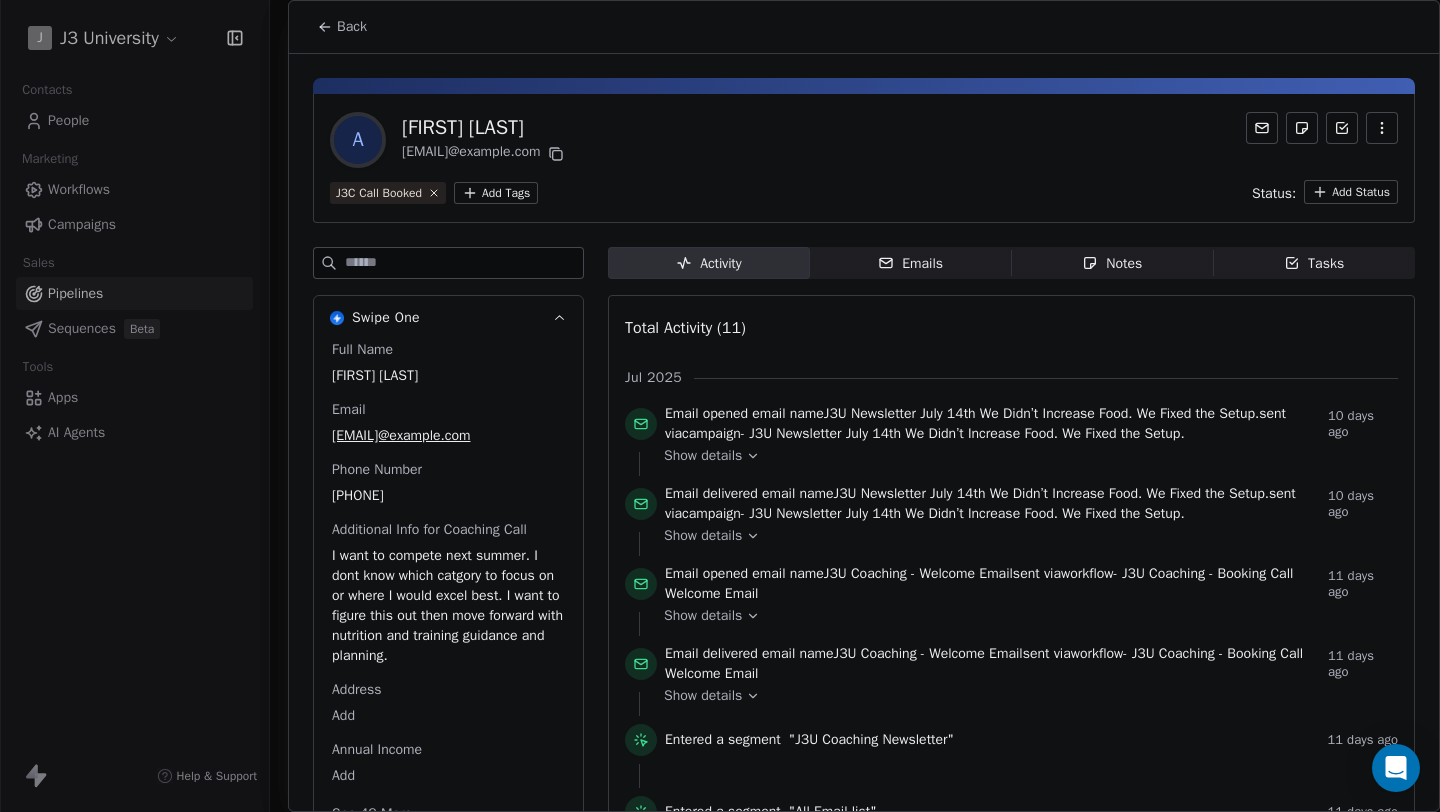 click on "J J3 University Contacts People Marketing Workflows Campaigns Sales Pipelines Sequences Beta Tools Apps AI Agents Help & Support Pipelines New Pipeline 50 Deals J3U Coaching Filter Edit View Sort: Deal Value Booked Call 14 $ 0 New Deal for [FIRST] [LAST] $ 0 Contact A [FIRST] [LAST] Owner Z [FIRST] [LAST] Priority - New Deal for [FIRST] [LAST] $ 0 Contact N [FIRST] [LAST] Owner Z [FIRST] [LAST] Priority - New Deal for [FIRST] [LAST] $ 0 Contact H [FIRST] [LAST] Owner Z [FIRST] [LAST] Priority - New Deal for [FIRST] [LAST] $ 0 Contact R [FIRST] [LAST] Owner Z [FIRST] [LAST] Priority - New Deal for [FIRST] [LAST] $ 0 Contact C [FIRST] [LAST] Owner Z [FIRST] [LAST] Priority - New Deal for [FIRST] [LAST] $ 0 Contact C [FIRST] [LAST] Owner Z [FIRST] [LAST] Priority - New Deal for [FIRST] [LAST] $ 0 Contact S [FIRST] [LAST] Owner Z [FIRST] [LAST] Priority - New Deal for [FIRST] [LAST] $ 0 Contact S [FIRST] [LAST] Owner Z [FIRST] [LAST] Priority - New Deal for [FIRST] $ 0 Contact T [FIRST] Owner Z [FIRST] Priority -" at bounding box center [720, 406] 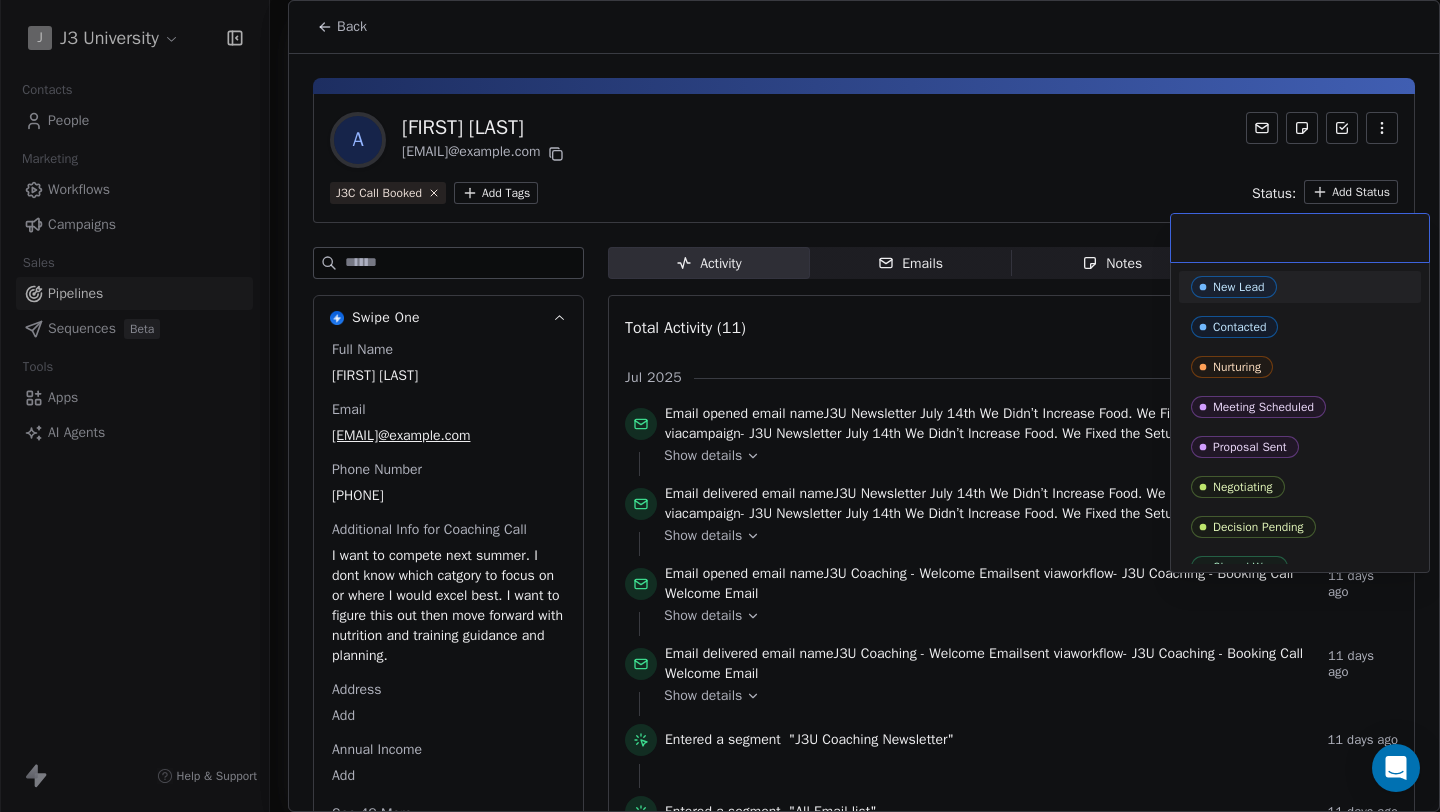 click on "J J3 University Contacts People Marketing Workflows Campaigns Sales Pipelines Sequences Beta Tools Apps AI Agents Help & Support Pipelines New Pipeline 50 Deals J3U Coaching Filter Edit View Sort: Deal Value Booked Call 14 $ 0 New Deal for [FIRST] [LAST] $ 0 Contact A [FIRST] [LAST] Owner Z [FIRST] [LAST] Priority - New Deal for [FIRST] [LAST] $ 0 Contact N [FIRST] [LAST] Owner Z [FIRST] [LAST] Priority - New Deal for [FIRST] [LAST] $ 0 Contact H [FIRST] [LAST] Owner Z [FIRST] [LAST] Priority - New Deal for [FIRST] [LAST] $ 0 Contact R [FIRST] [LAST] Owner Z [FIRST] [LAST] Priority - New Deal for [FIRST] [LAST] $ 0 Contact C [FIRST] [LAST] Owner Z [FIRST] [LAST] Priority - New Deal for [FIRST] [LAST] $ 0 Contact C [FIRST] [LAST] Owner Z [FIRST] [LAST] Priority - New Deal for [FIRST] [LAST] $ 0 Contact S [FIRST] [LAST] Owner Z [FIRST] [LAST] Priority - New Deal for [FIRST] [LAST] $ 0 Contact S [FIRST] [LAST] Owner Z [FIRST] [LAST] Priority - New Deal for [FIRST] $ 0 Contact T [FIRST] Owner Z [FIRST] Priority -" at bounding box center [720, 406] 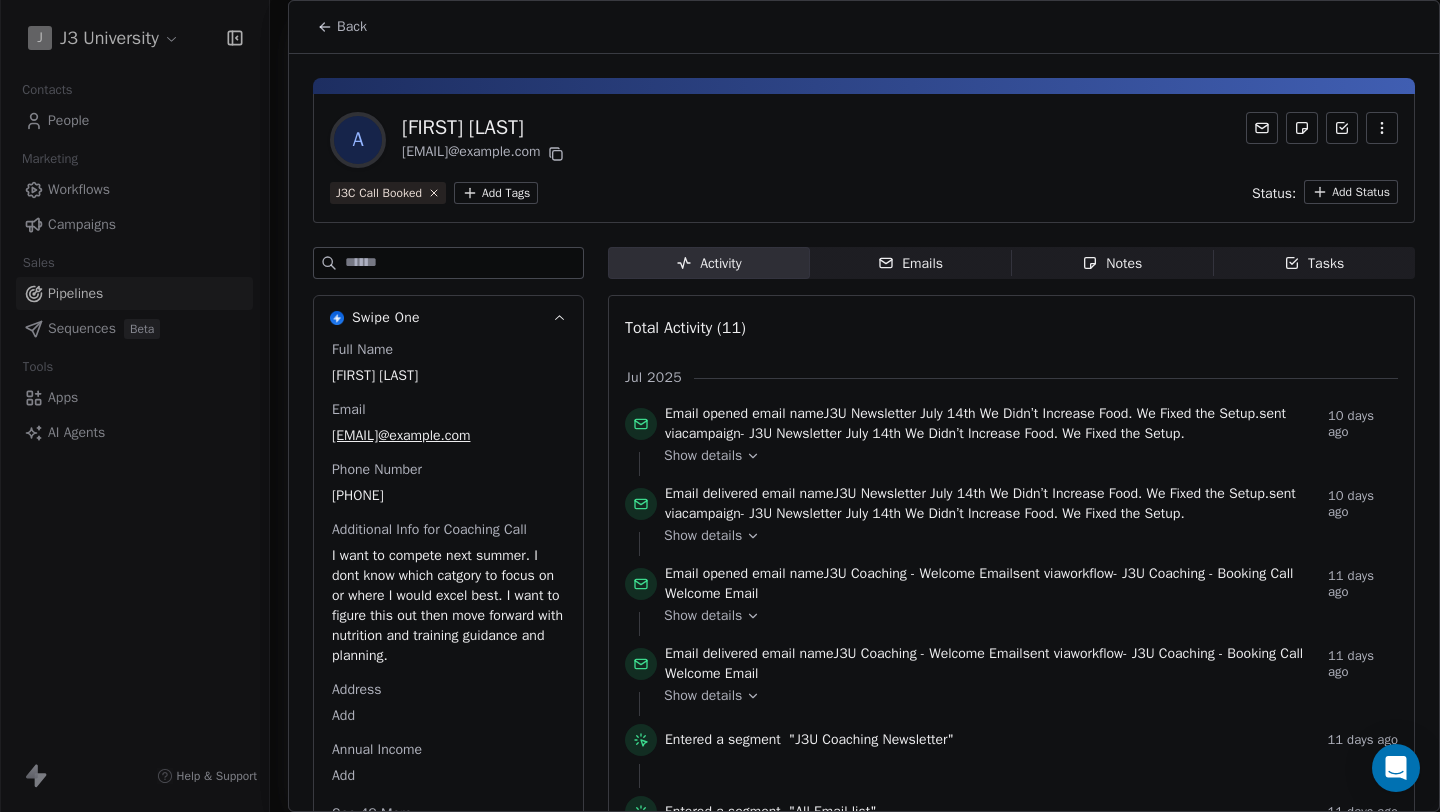 click on "Back" at bounding box center (342, 27) 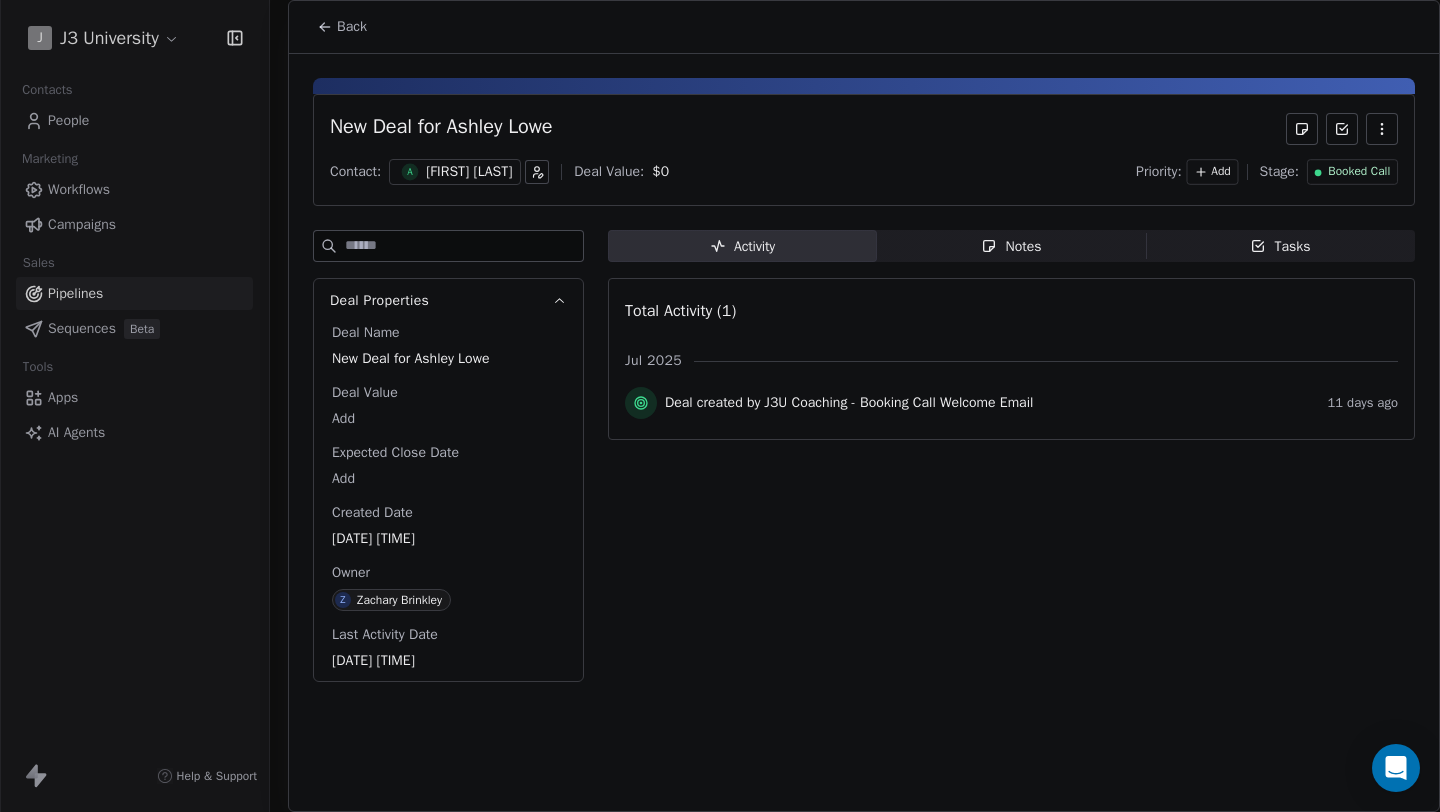 click on "Back" at bounding box center [352, 27] 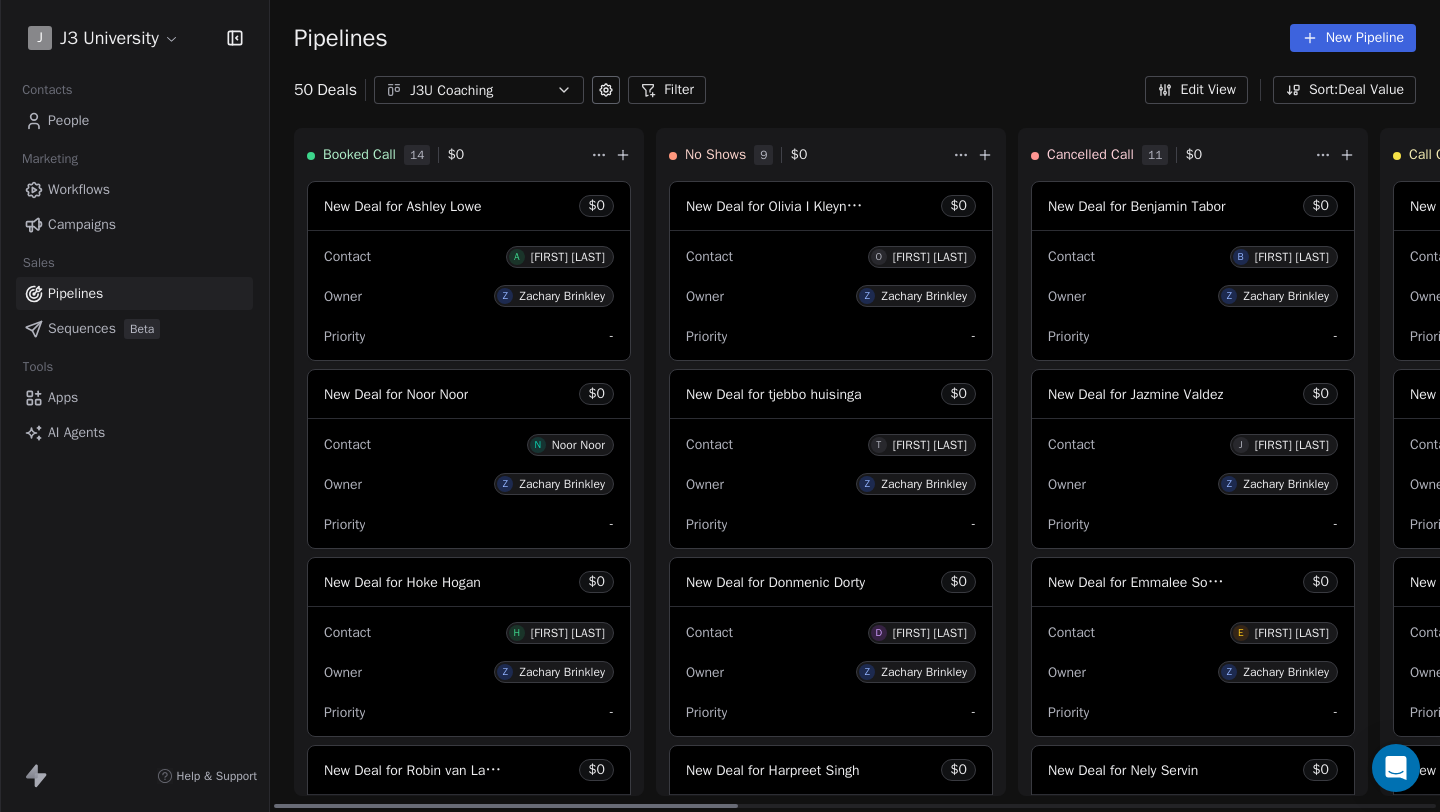 click on "Booked Call 14 $ 0 New Deal for [FIRST] [LAST] $ 0 Contact A [FIRST] [LAST] Owner Z [FIRST] [LAST] Priority - New Deal for [FIRST] [LAST] $ 0 Contact N [FIRST] [LAST] Owner Z [FIRST] [LAST] Priority - New Deal for [FIRST] [LAST] $ 0 Contact H [FIRST] [LAST] Owner Z [FIRST] [LAST] Priority - New Deal for [FIRST] [LAST] $ 0 Contact R [FIRST] [LAST] Owner Z [FIRST] [LAST] Priority - New Deal for [FIRST] [LAST] $ 0 Contact C [FIRST] [LAST] Owner Z [FIRST] [LAST] Priority - New Deal for [FIRST] [LAST] $ 0 Contact C [FIRST] [LAST] Owner Z [FIRST] [LAST] Priority - New Deal for [FIRST] [LAST] $ 0 Contact S [FIRST] [LAST] Owner Z [FIRST] [LAST] Priority - New Deal for [FIRST] [LAST] $ 0 Contact S [FIRST] [LAST] Owner Z [FIRST] [LAST] Priority - New Deal for [FIRST] $ 0 Contact A [FIRST] Owner Z [FIRST] Priority - No Shows 9 $ 0 New Deal for [FIRST] [LAST] $ 0 Contact O [FIRST] [LAST] Owner Z [FIRST] [LAST] Priority - $ 0 T Z -" at bounding box center (1736, 470) 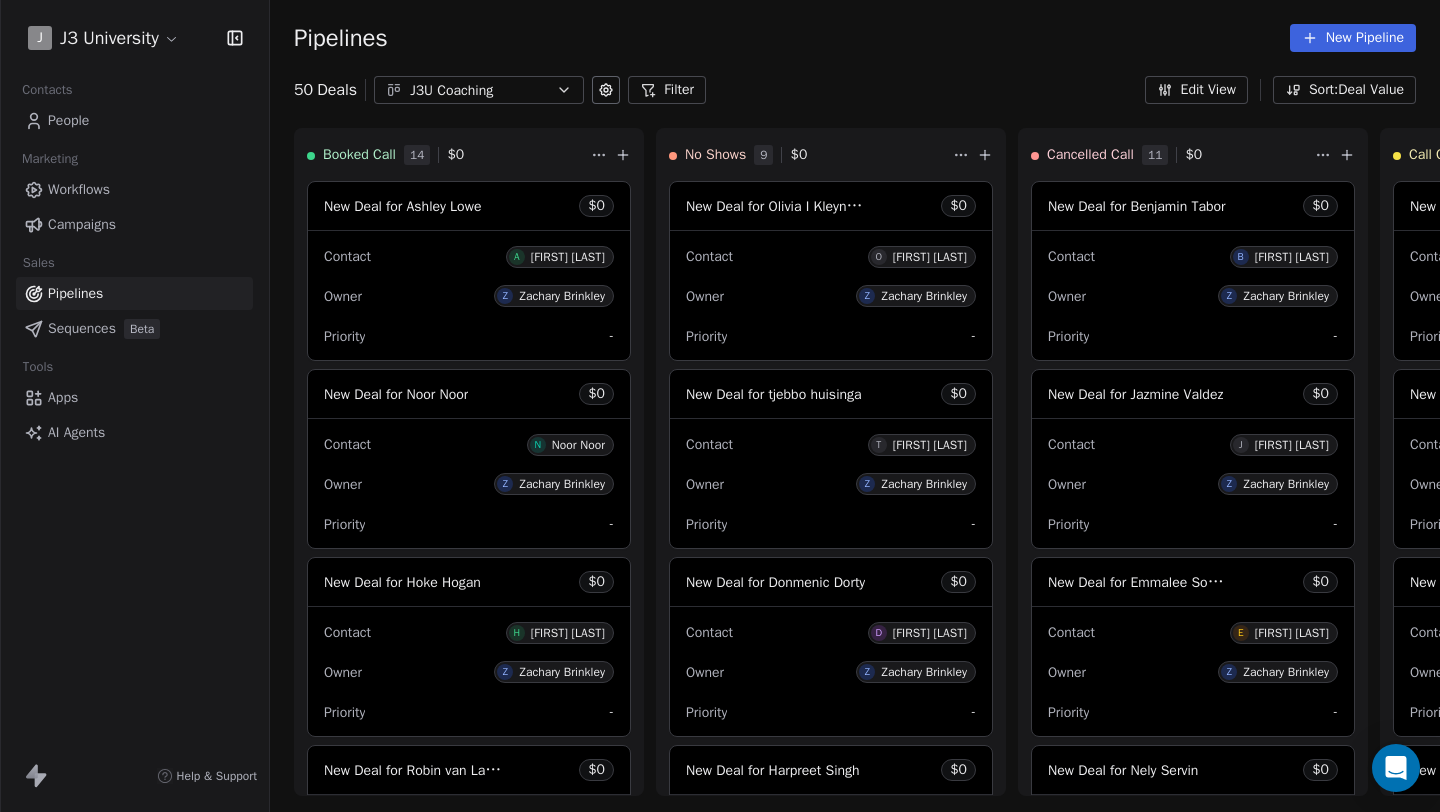 click on "Pipelines  New Pipeline" at bounding box center [855, 38] 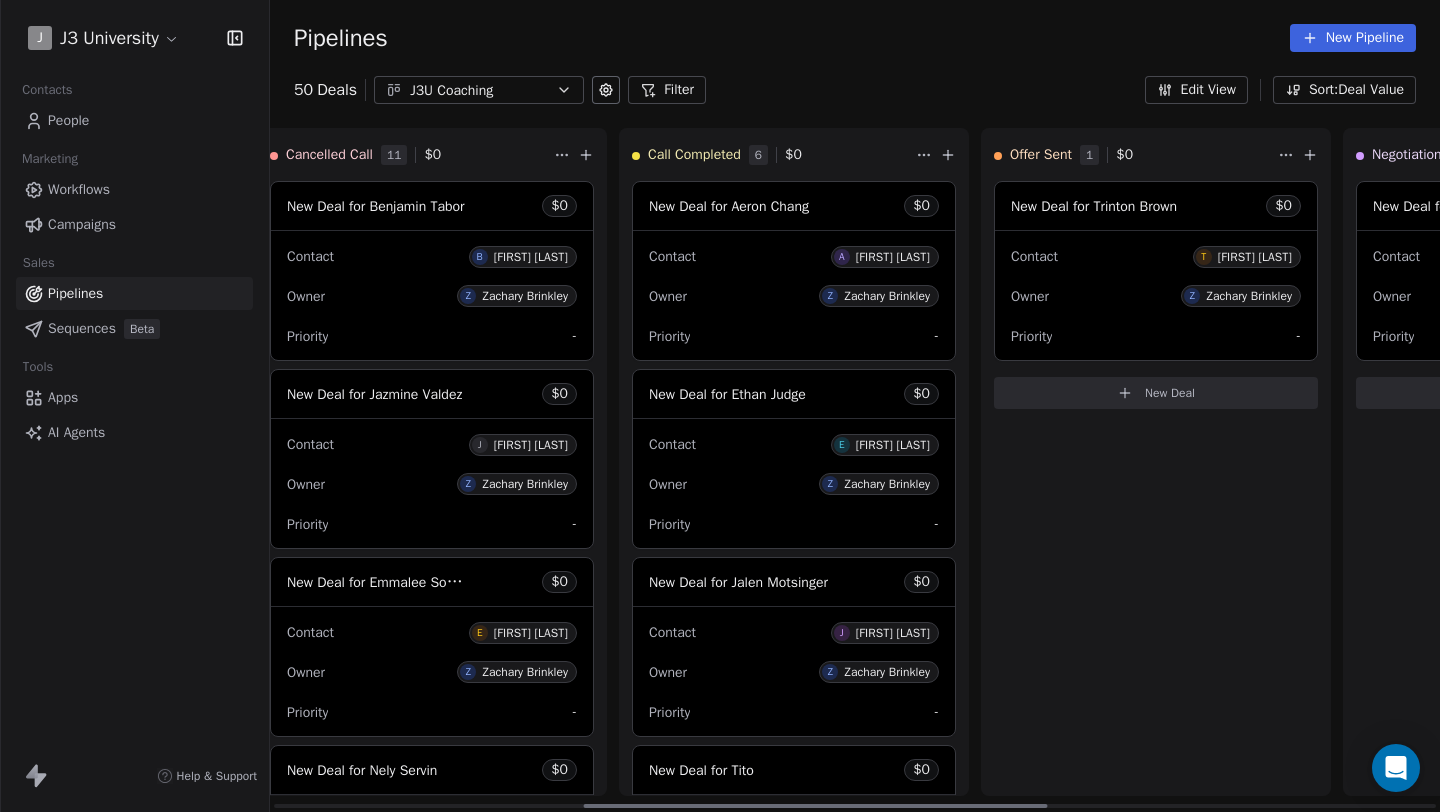scroll, scrollTop: 0, scrollLeft: 781, axis: horizontal 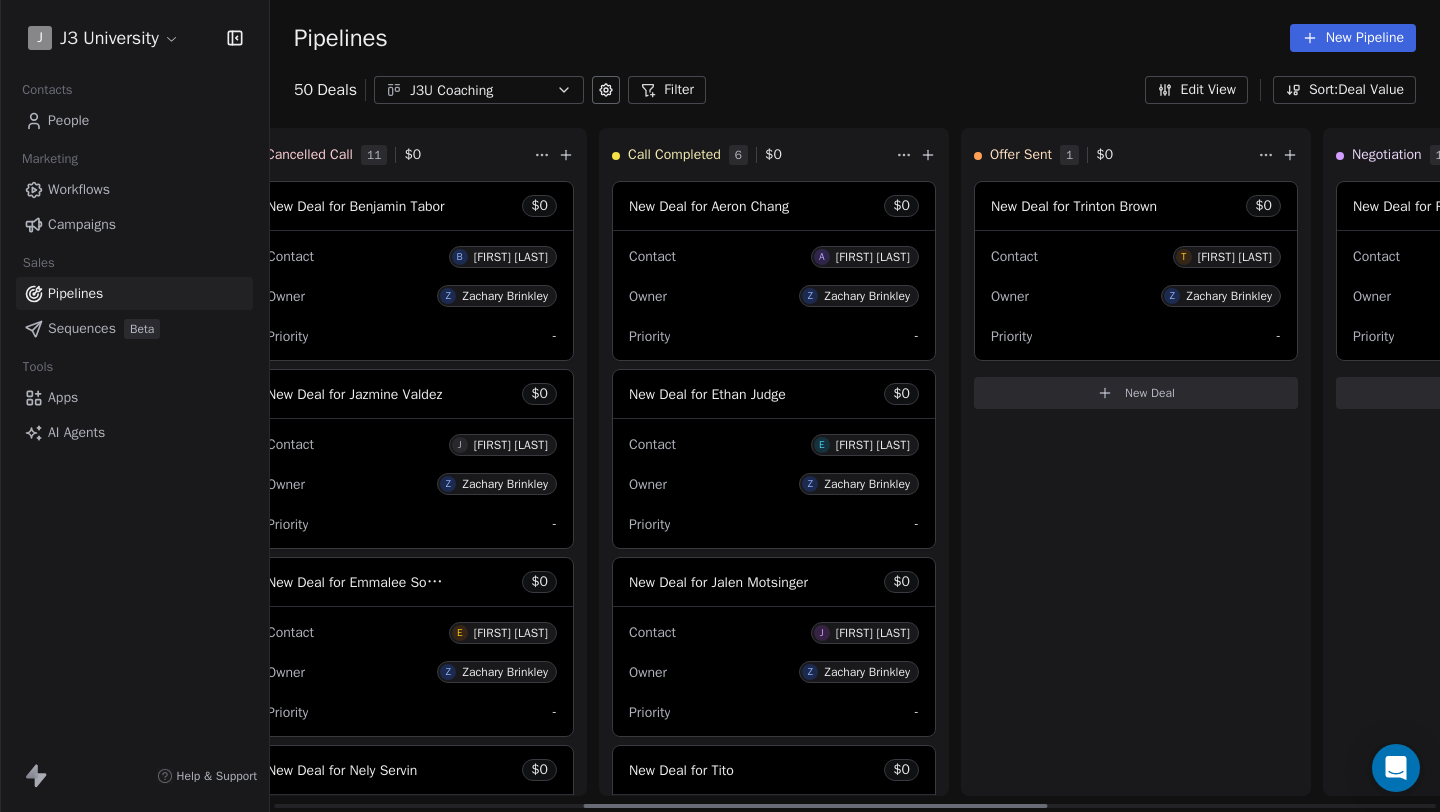 drag, startPoint x: 646, startPoint y: 807, endPoint x: 956, endPoint y: 807, distance: 310 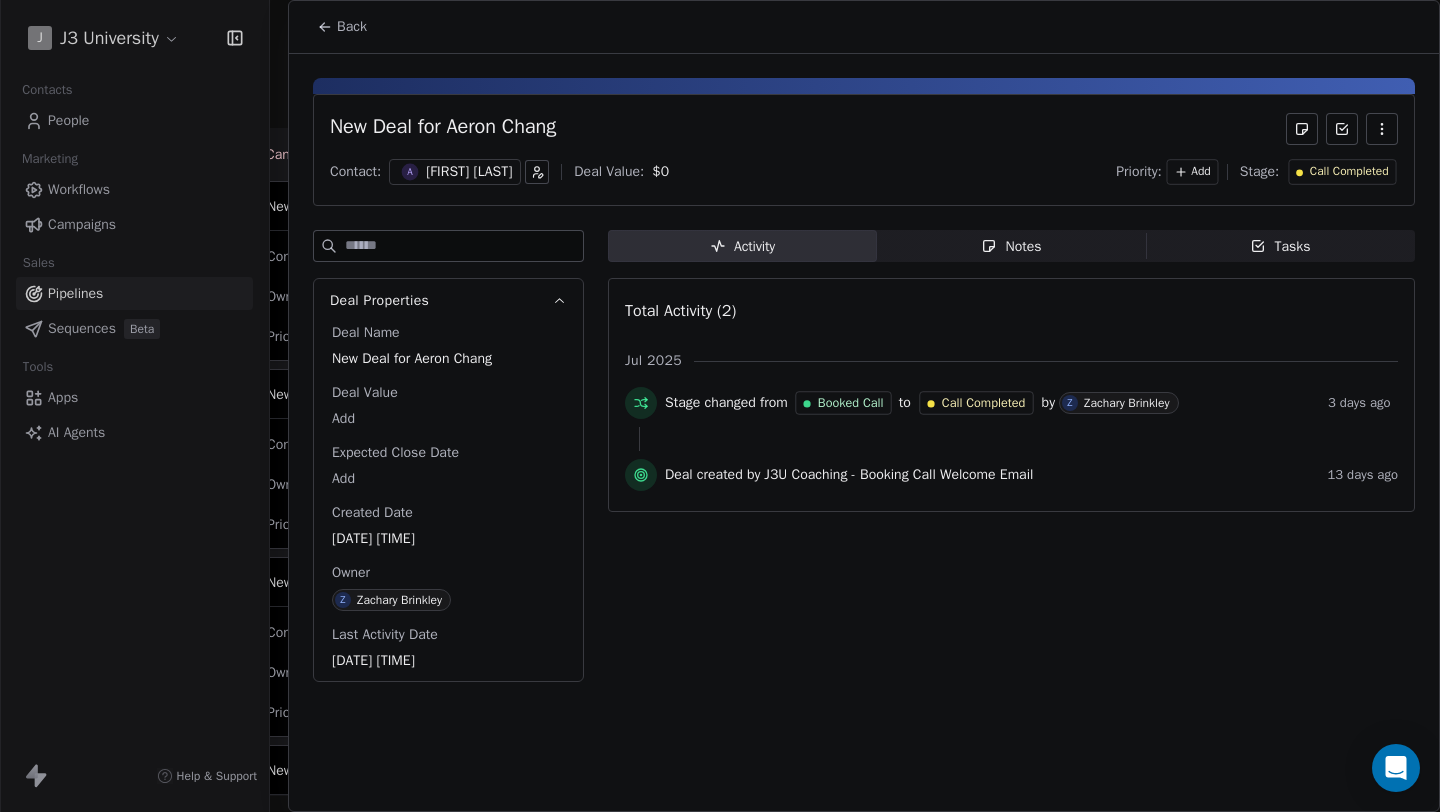 click on "[FIRST] [LAST]" at bounding box center (469, 172) 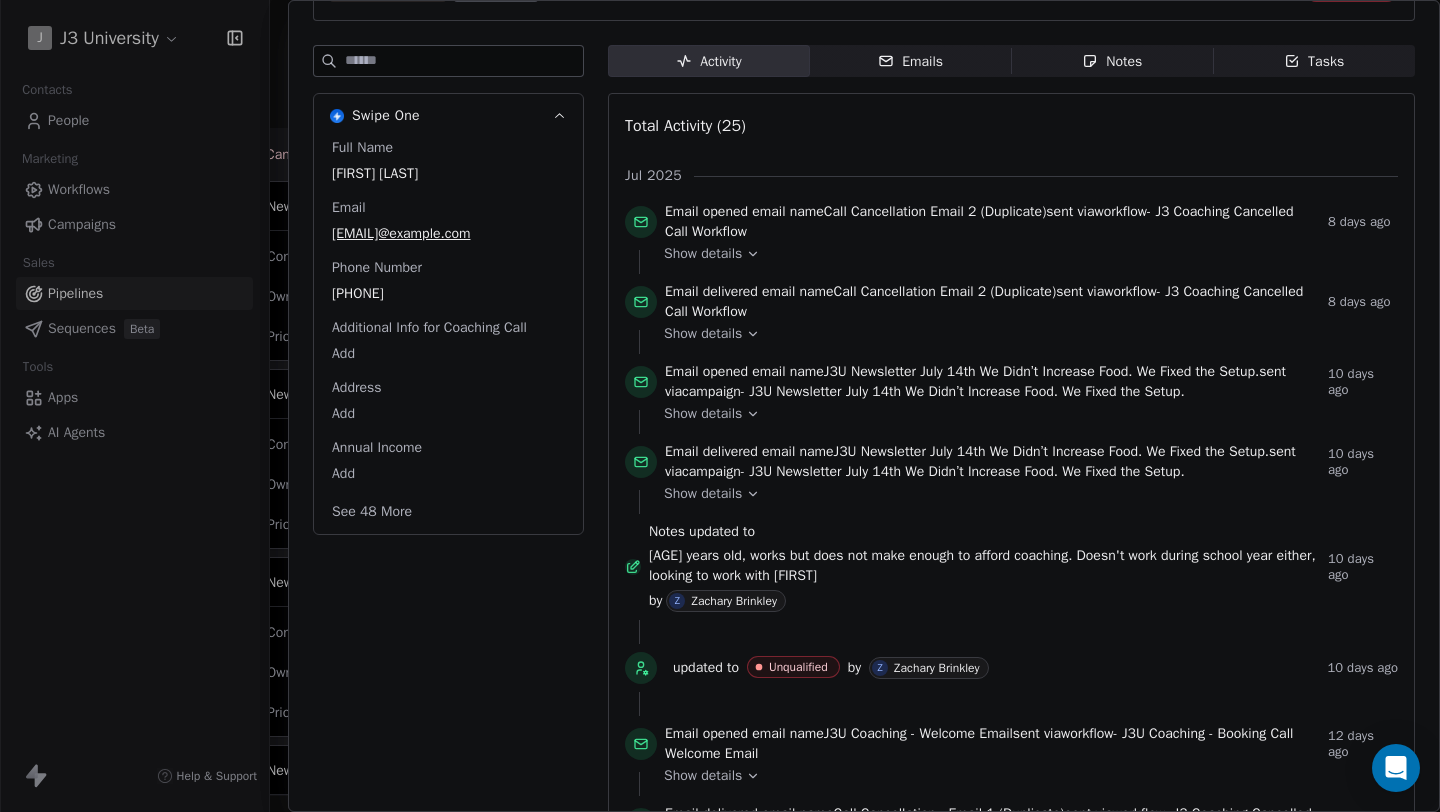 click on "See   48   More" at bounding box center [372, 512] 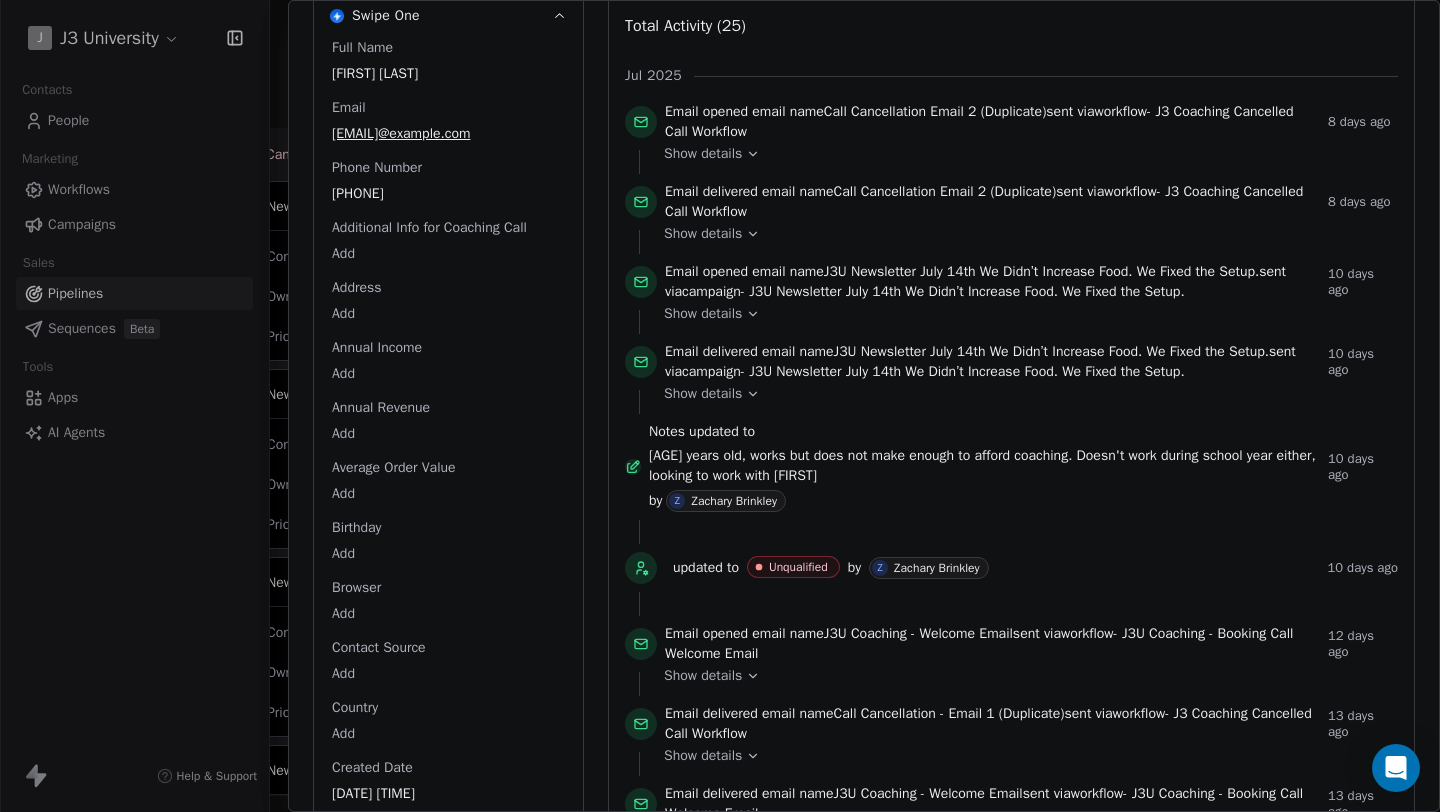 scroll, scrollTop: 100, scrollLeft: 0, axis: vertical 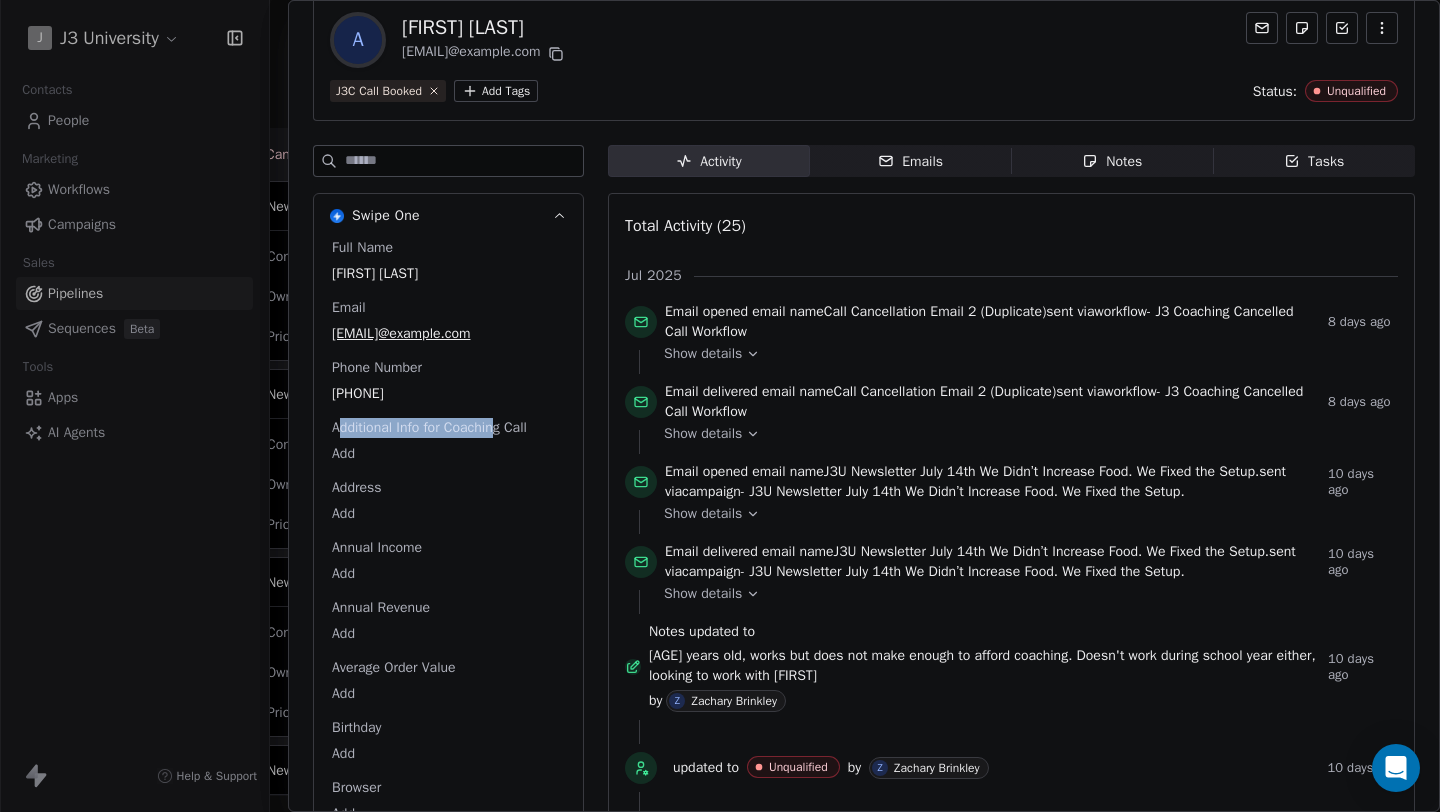 drag, startPoint x: 340, startPoint y: 430, endPoint x: 506, endPoint y: 422, distance: 166.19266 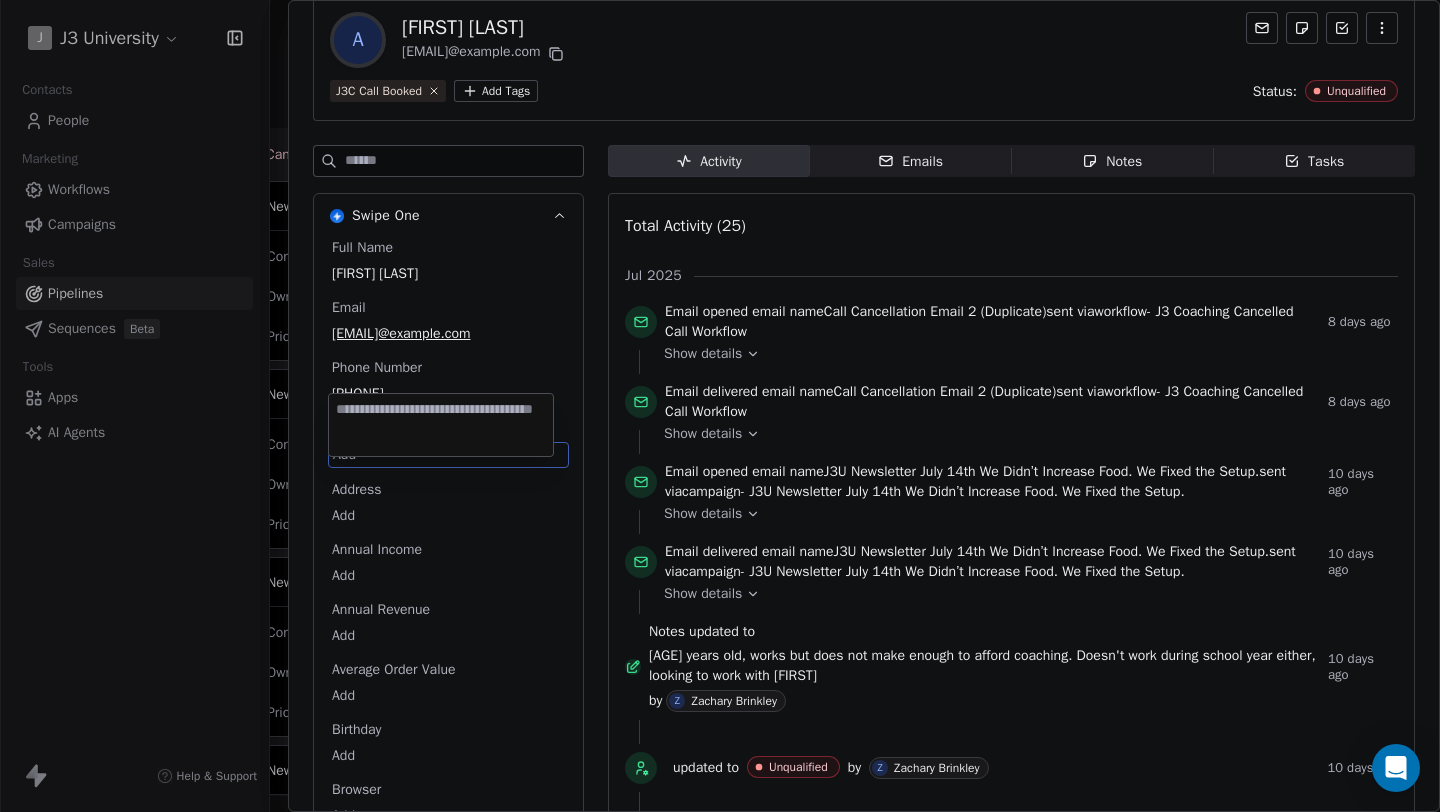 scroll, scrollTop: 149, scrollLeft: 0, axis: vertical 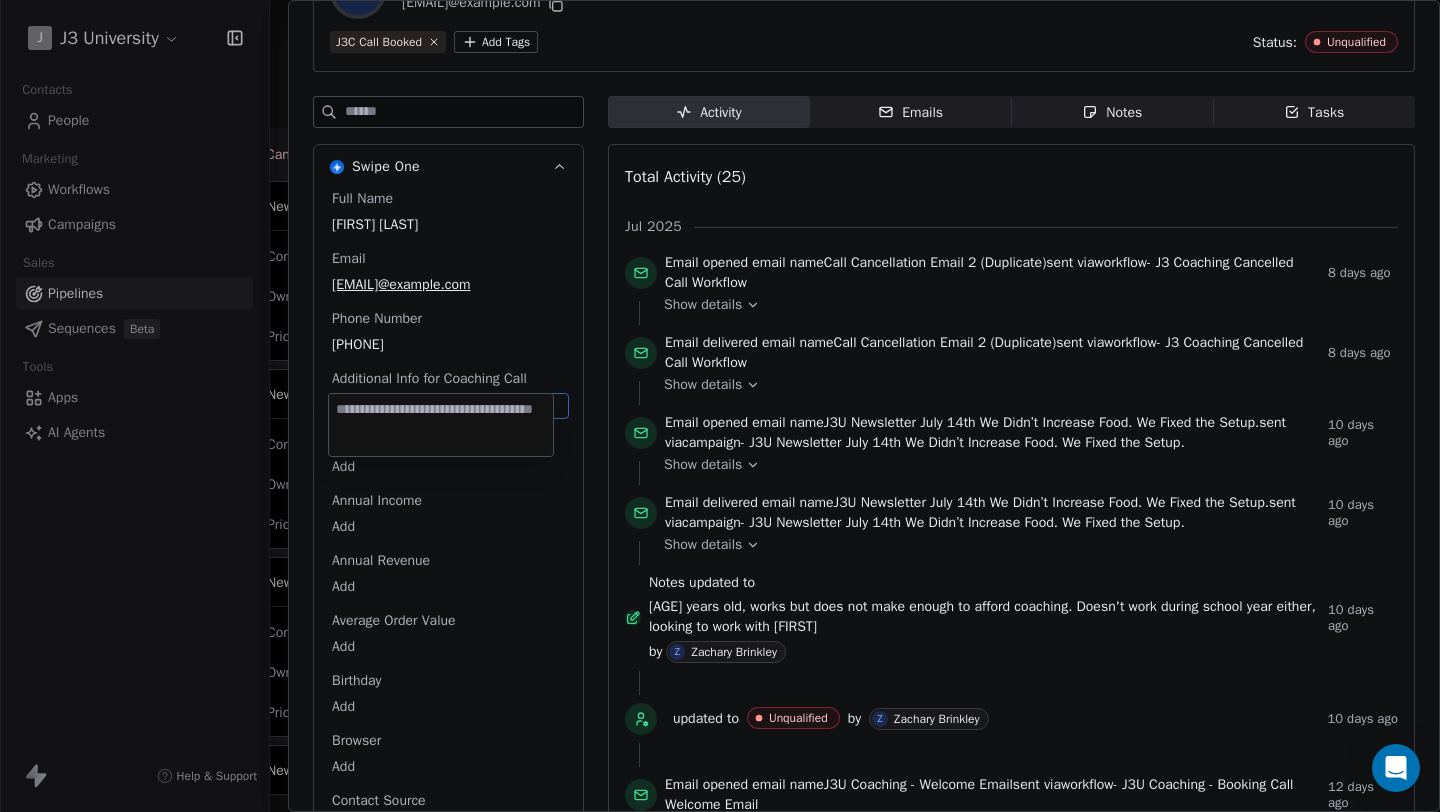 click on "J J3 University Contacts People Marketing Workflows Campaigns Sales Pipelines Sequences Beta Tools Apps AI Agents Help & Support Pipelines New Pipeline 50 Deals J3U Coaching Filter Edit View Sort: Deal Value Booked Call 14 $ 0 New Deal for [FIRST] [LAST] $ 0 Contact A [FIRST] [LAST] Owner Z [FIRST] [LAST] Priority - New Deal for [FIRST] [LAST] $ 0 Contact N [FIRST] [LAST] Owner Z [FIRST] [LAST] Priority - New Deal for [FIRST] [LAST] $ 0 Contact H [FIRST] [LAST] Owner Z [FIRST] [LAST] Priority - New Deal for [FIRST] [LAST] $ 0 Contact R [FIRST] [LAST] Owner Z [FIRST] [LAST] Priority - New Deal for [FIRST] [LAST] $ 0 Contact C [FIRST] [LAST] Owner Z [FIRST] [LAST] Priority - New Deal for [FIRST] [LAST] $ 0 Contact C [FIRST] [LAST] Owner Z [FIRST] [LAST] Priority - New Deal for [FIRST] [LAST] $ 0 Contact S [FIRST] [LAST] Owner Z [FIRST] [LAST] Priority - New Deal for [FIRST] [LAST] $ 0 Contact S [FIRST] [LAST] Owner Z [FIRST] [LAST] Priority - New Deal for [FIRST] $ 0 Contact T [FIRST] Owner Z [FIRST] Priority -" at bounding box center [720, 406] 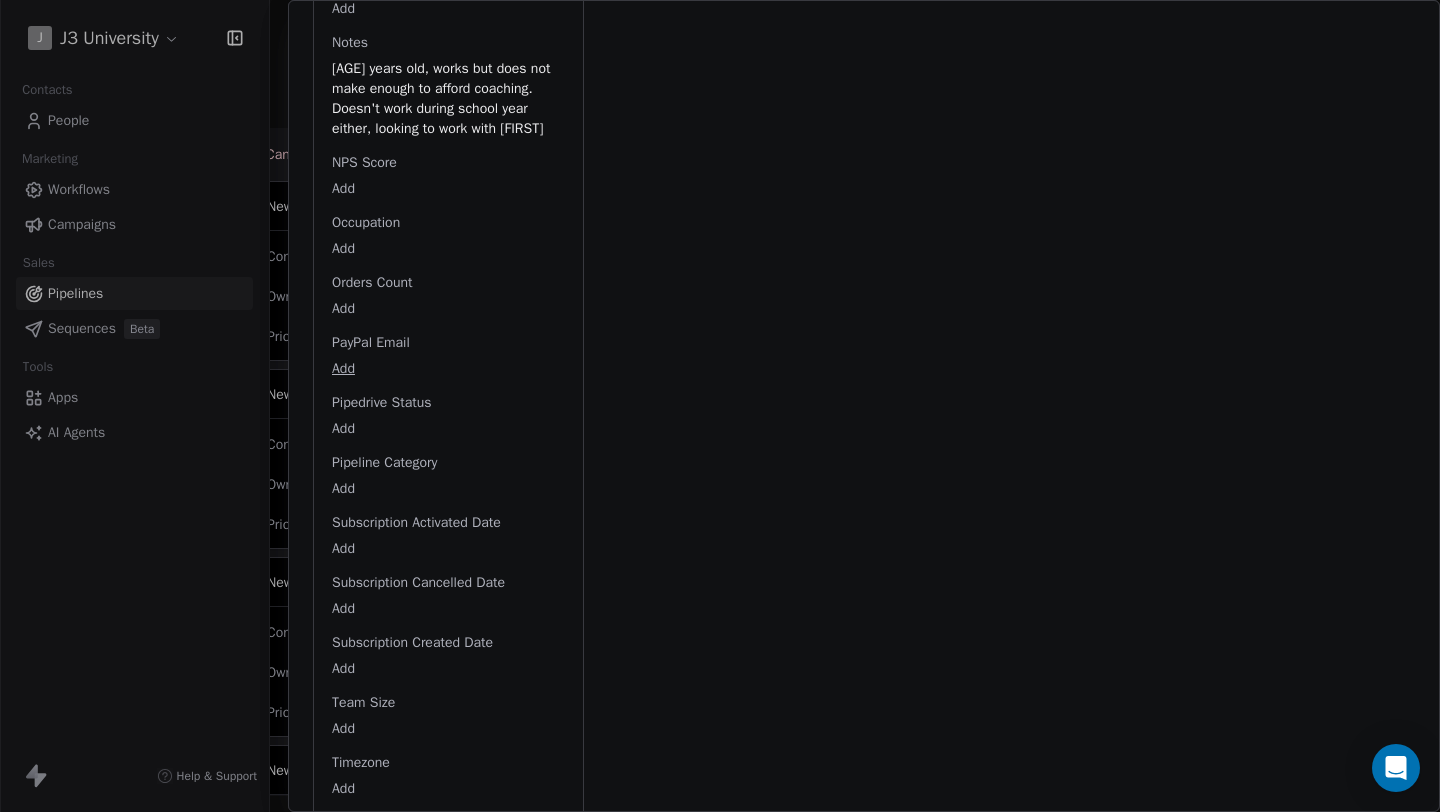 scroll, scrollTop: 2340, scrollLeft: 0, axis: vertical 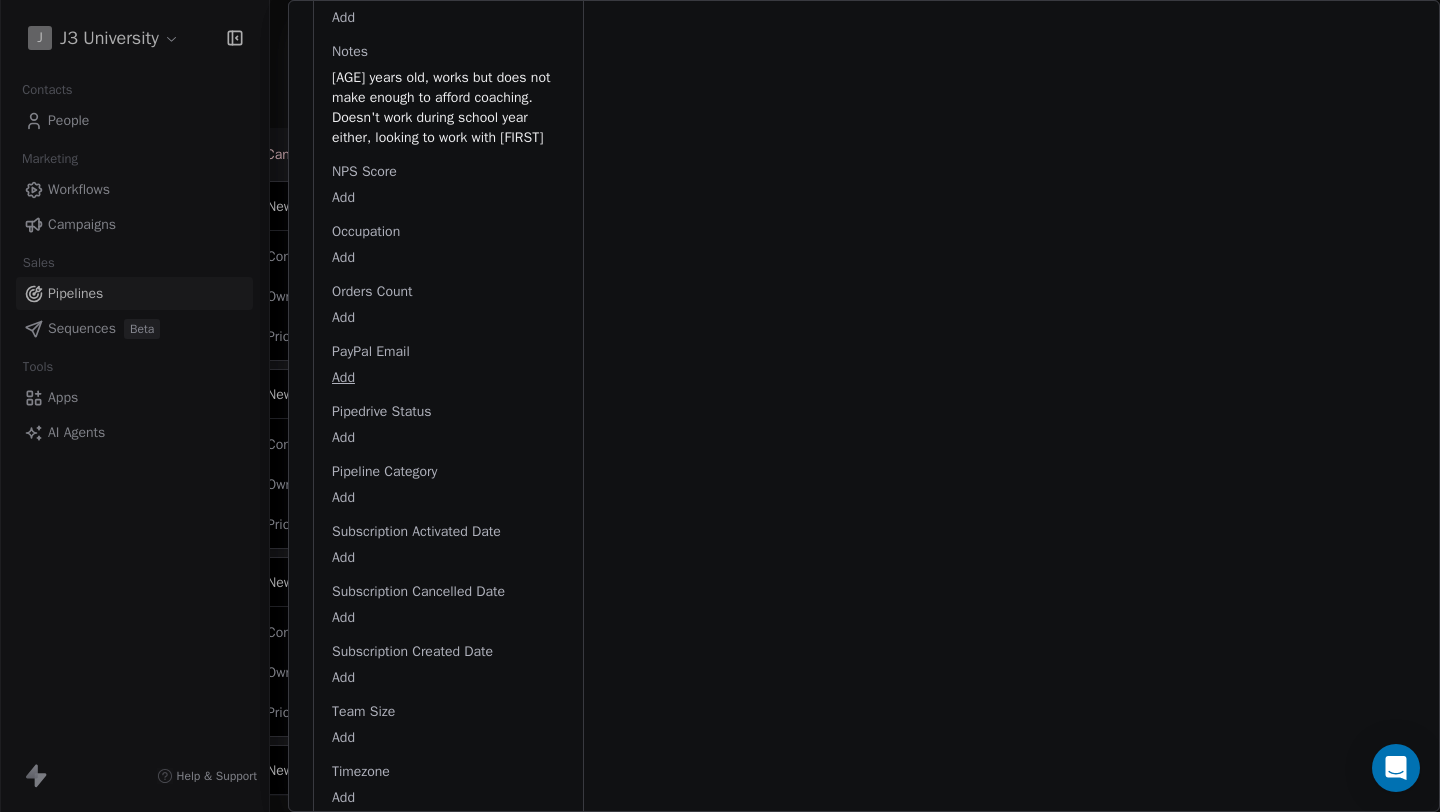 click on "J J3 University Contacts People Marketing Workflows Campaigns Sales Pipelines Sequences Beta Tools Apps AI Agents Help & Support Pipelines New Pipeline 50 Deals J3U Coaching Filter Edit View Sort: Deal Value Booked Call 14 $ 0 New Deal for [FIRST] [LAST] $ 0 Contact A [FIRST] [LAST] Owner Z [FIRST] [LAST] Priority - New Deal for [FIRST] [LAST] $ 0 Contact N [FIRST] [LAST] Owner Z [FIRST] [LAST] Priority - New Deal for [FIRST] [LAST] $ 0 Contact H [FIRST] [LAST] Owner Z [FIRST] [LAST] Priority - New Deal for [FIRST] [LAST] $ 0 Contact R [FIRST] [LAST] Owner Z [FIRST] [LAST] Priority - New Deal for [FIRST] [LAST] $ 0 Contact C [FIRST] [LAST] Owner Z [FIRST] [LAST] Priority - New Deal for [FIRST] [LAST] $ 0 Contact C [FIRST] [LAST] Owner Z [FIRST] [LAST] Priority - New Deal for [FIRST] [LAST] $ 0 Contact S [FIRST] [LAST] Owner Z [FIRST] [LAST] Priority - New Deal for [FIRST] [LAST] $ 0 Contact S [FIRST] [LAST] Owner Z [FIRST] [LAST] Priority - New Deal for [FIRST] $ 0 Contact T [FIRST] Owner Z [FIRST] Priority -" at bounding box center (720, 406) 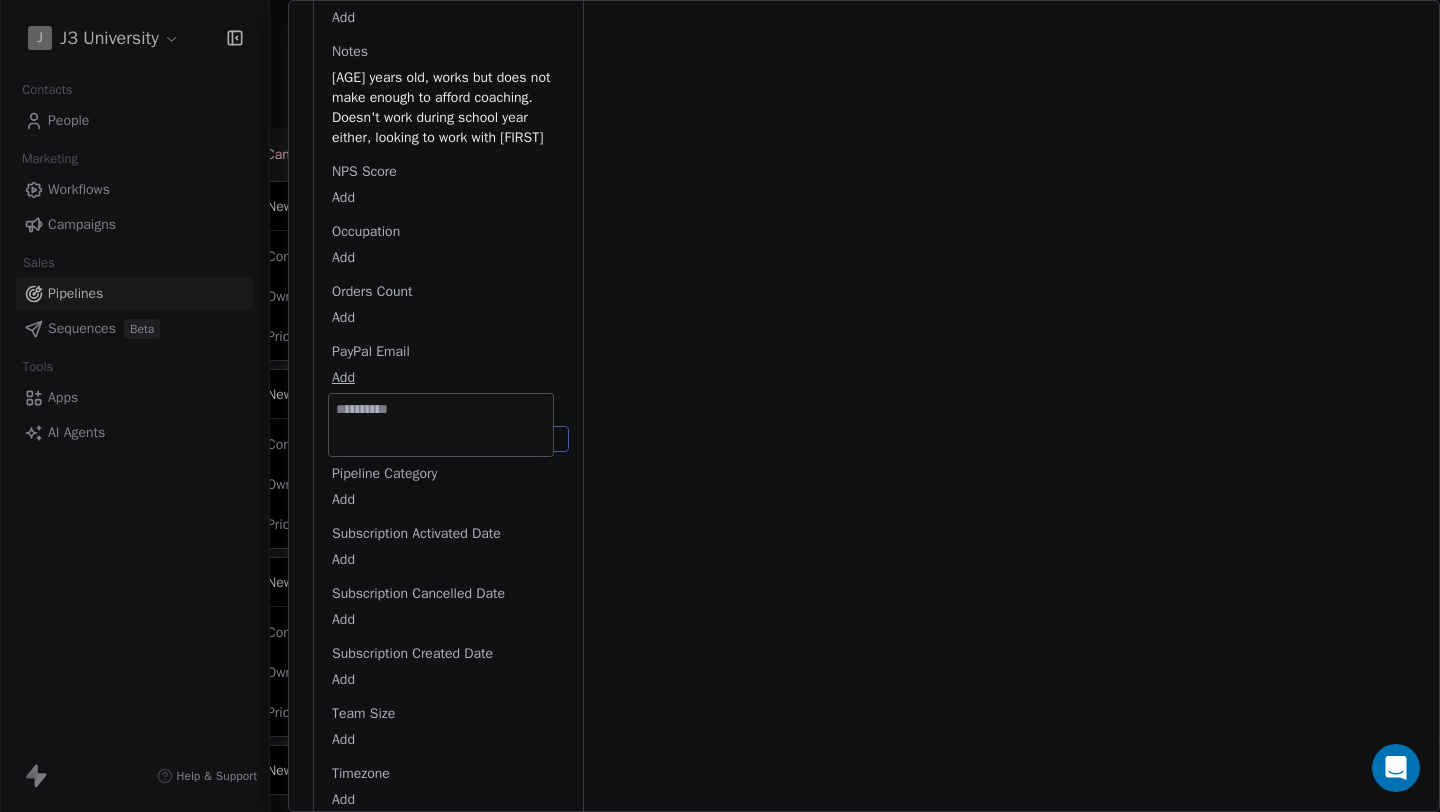 scroll, scrollTop: 2373, scrollLeft: 0, axis: vertical 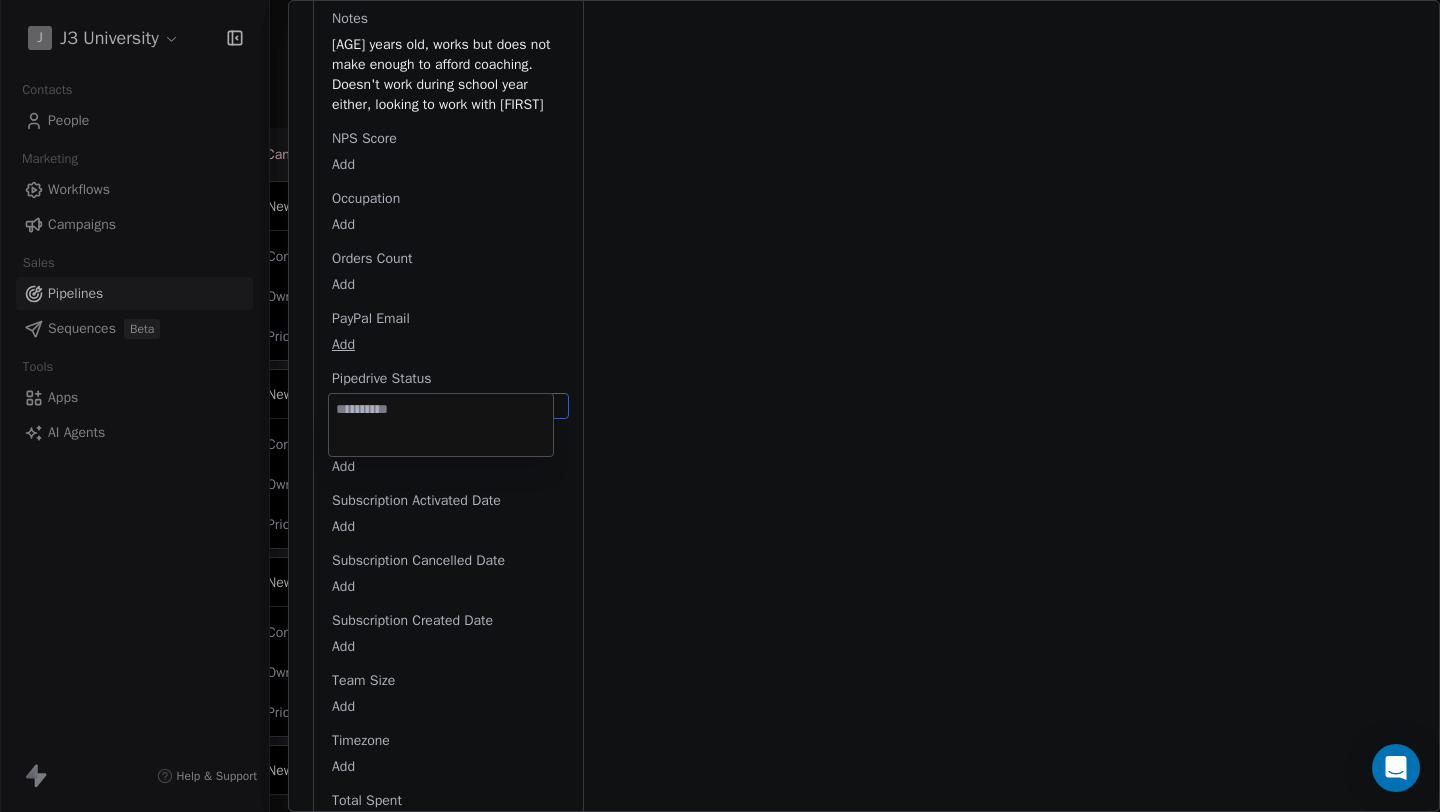 click at bounding box center (441, 425) 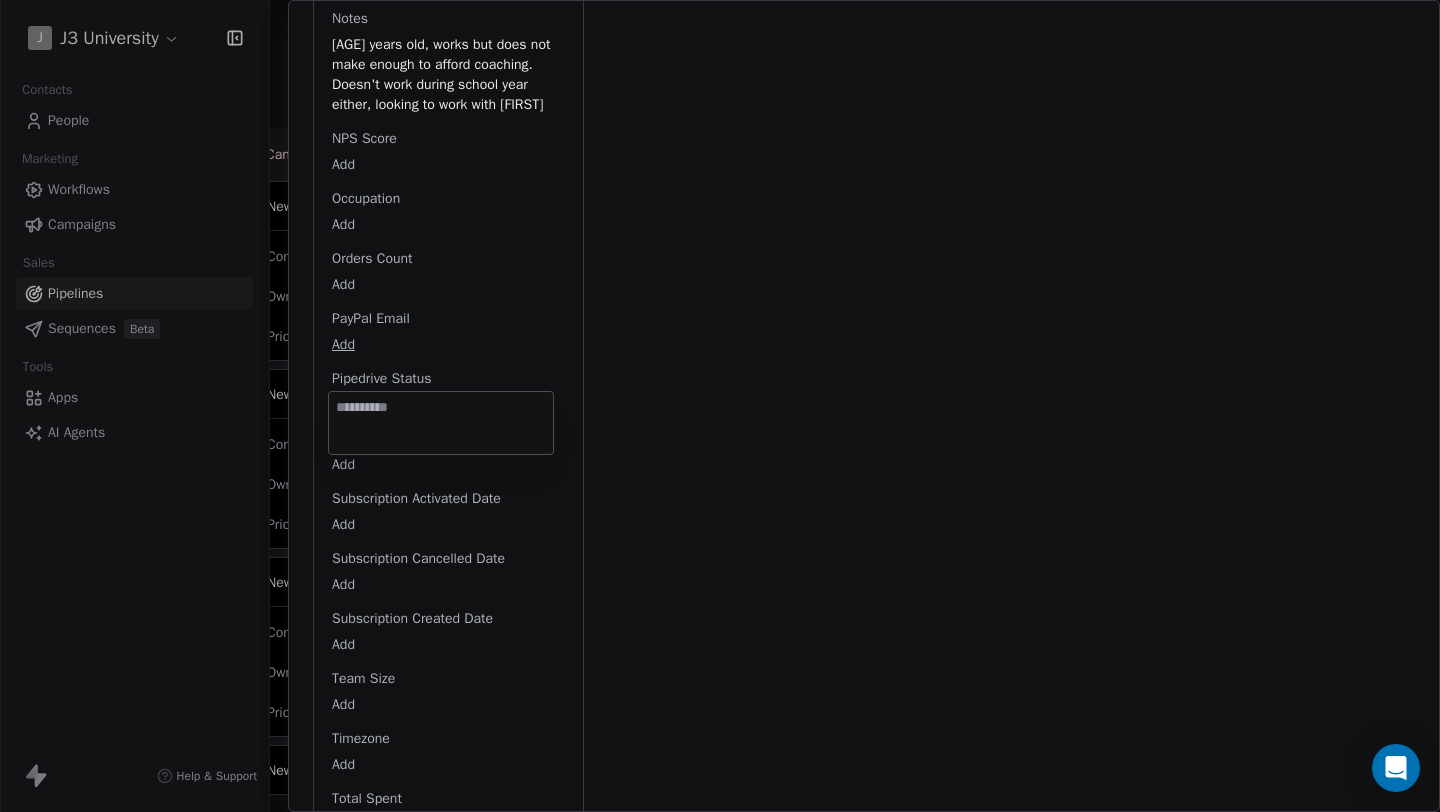 click on "J J3 University Contacts People Marketing Workflows Campaigns Sales Pipelines Sequences Beta Tools Apps AI Agents Help & Support Pipelines New Pipeline 50 Deals J3U Coaching Filter Edit View Sort: Deal Value Booked Call 14 $ 0 New Deal for [FIRST] [LAST] $ 0 Contact A [FIRST] [LAST] Owner Z [FIRST] [LAST] Priority - New Deal for [FIRST] [LAST] $ 0 Contact N [FIRST] [LAST] Owner Z [FIRST] [LAST] Priority - New Deal for [FIRST] [LAST] $ 0 Contact H [FIRST] [LAST] Owner Z [FIRST] [LAST] Priority - New Deal for [FIRST] [LAST] $ 0 Contact R [FIRST] [LAST] Owner Z [FIRST] [LAST] Priority - New Deal for [FIRST] [LAST] $ 0 Contact C [FIRST] [LAST] Owner Z [FIRST] [LAST] Priority - New Deal for [FIRST] [LAST] $ 0 Contact C [FIRST] [LAST] Owner Z [FIRST] [LAST] Priority - New Deal for [FIRST] [LAST] $ 0 Contact S [FIRST] [LAST] Owner Z [FIRST] [LAST] Priority - New Deal for [FIRST] [LAST] $ 0 Contact S [FIRST] [LAST] Owner Z [FIRST] [LAST] Priority - New Deal for [FIRST] $ 0 Contact T [FIRST] Owner Z [FIRST] Priority -" at bounding box center (720, 406) 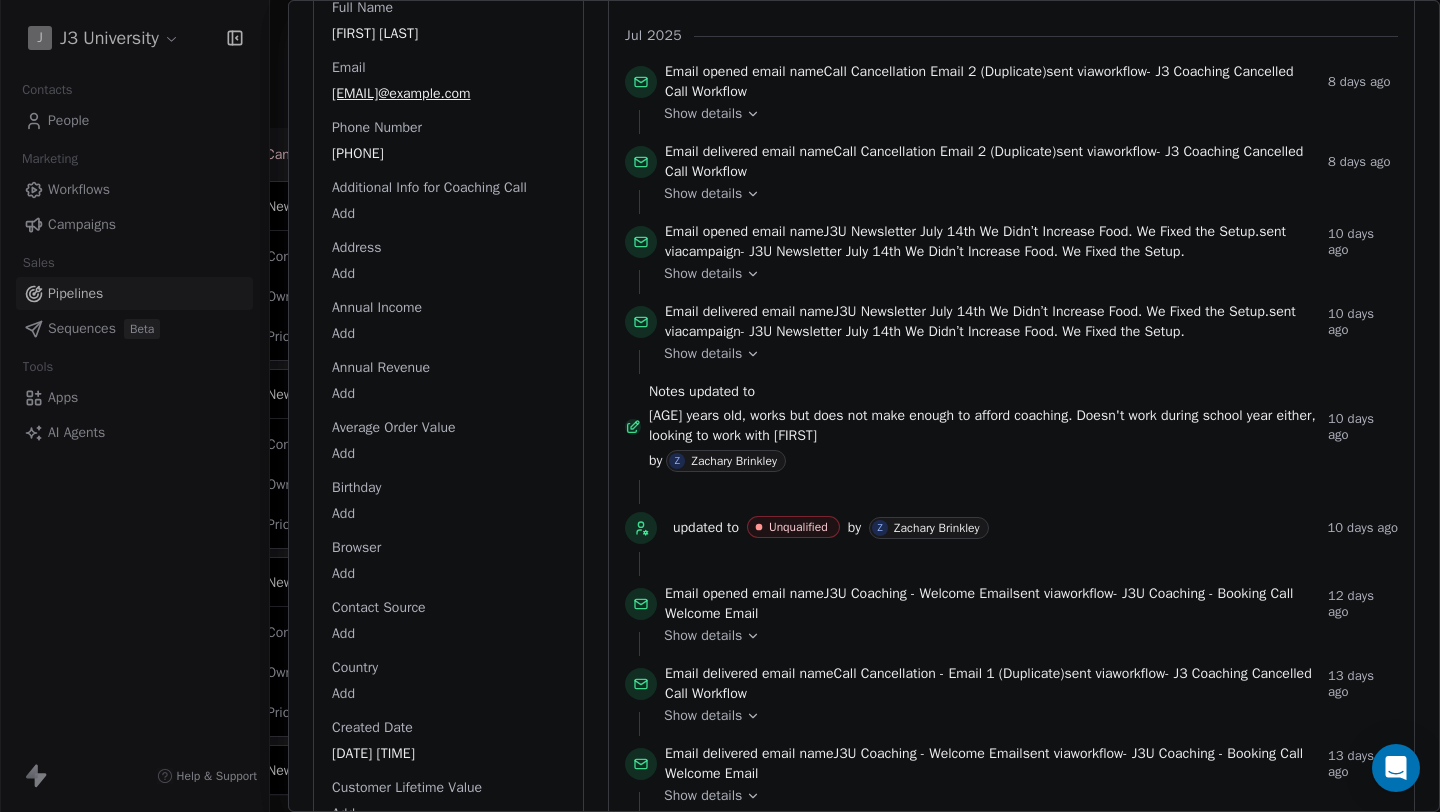 scroll, scrollTop: 0, scrollLeft: 0, axis: both 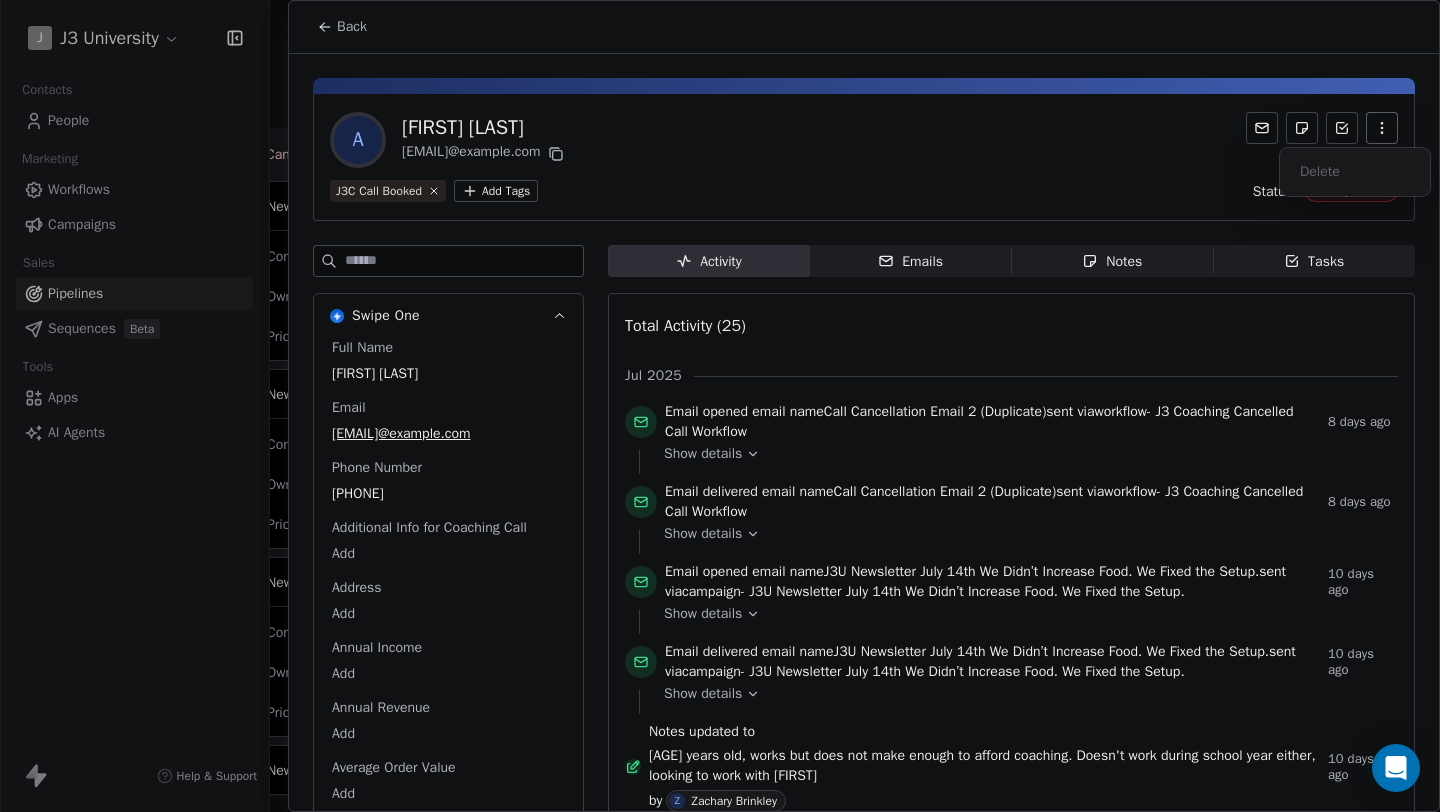 click 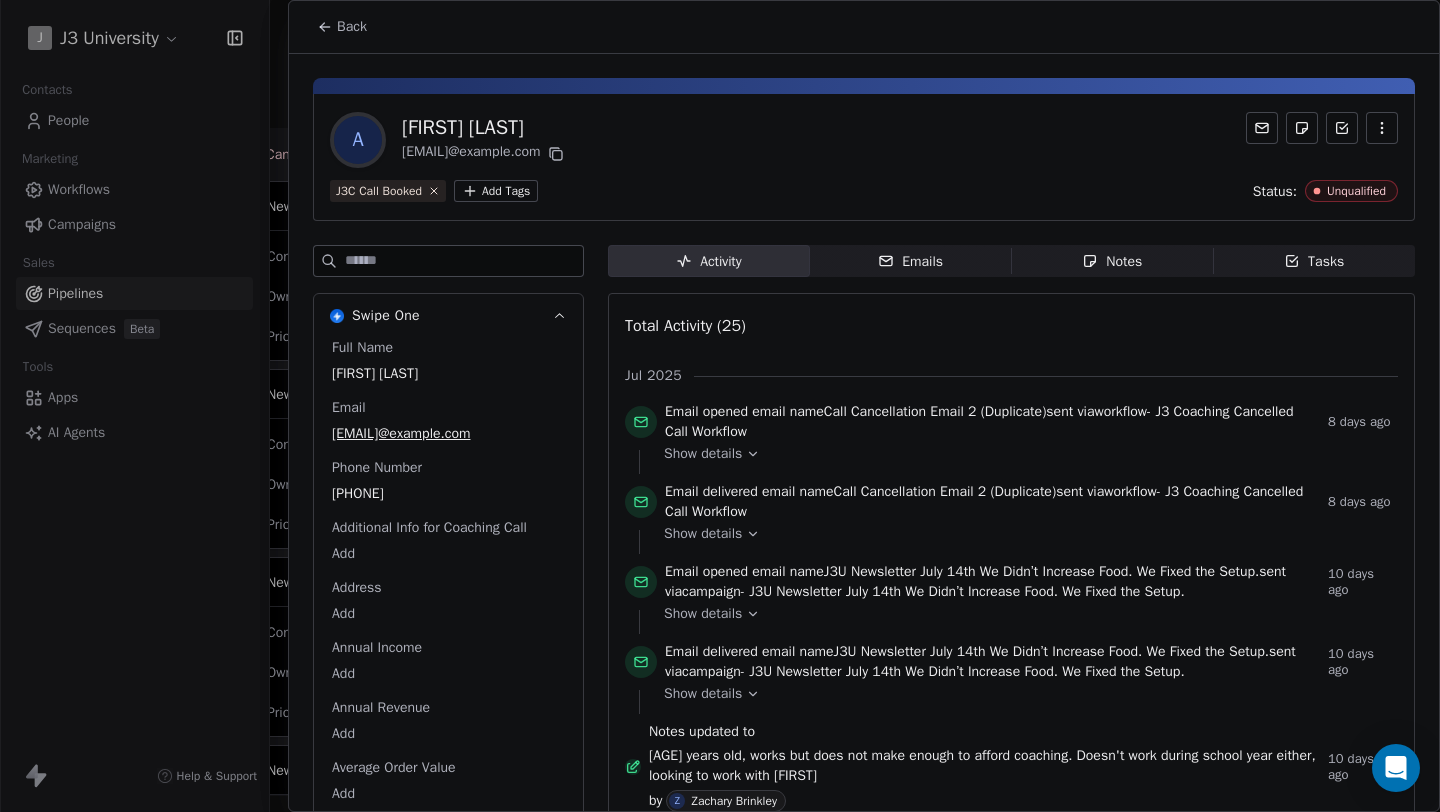 click on "Back" at bounding box center (352, 27) 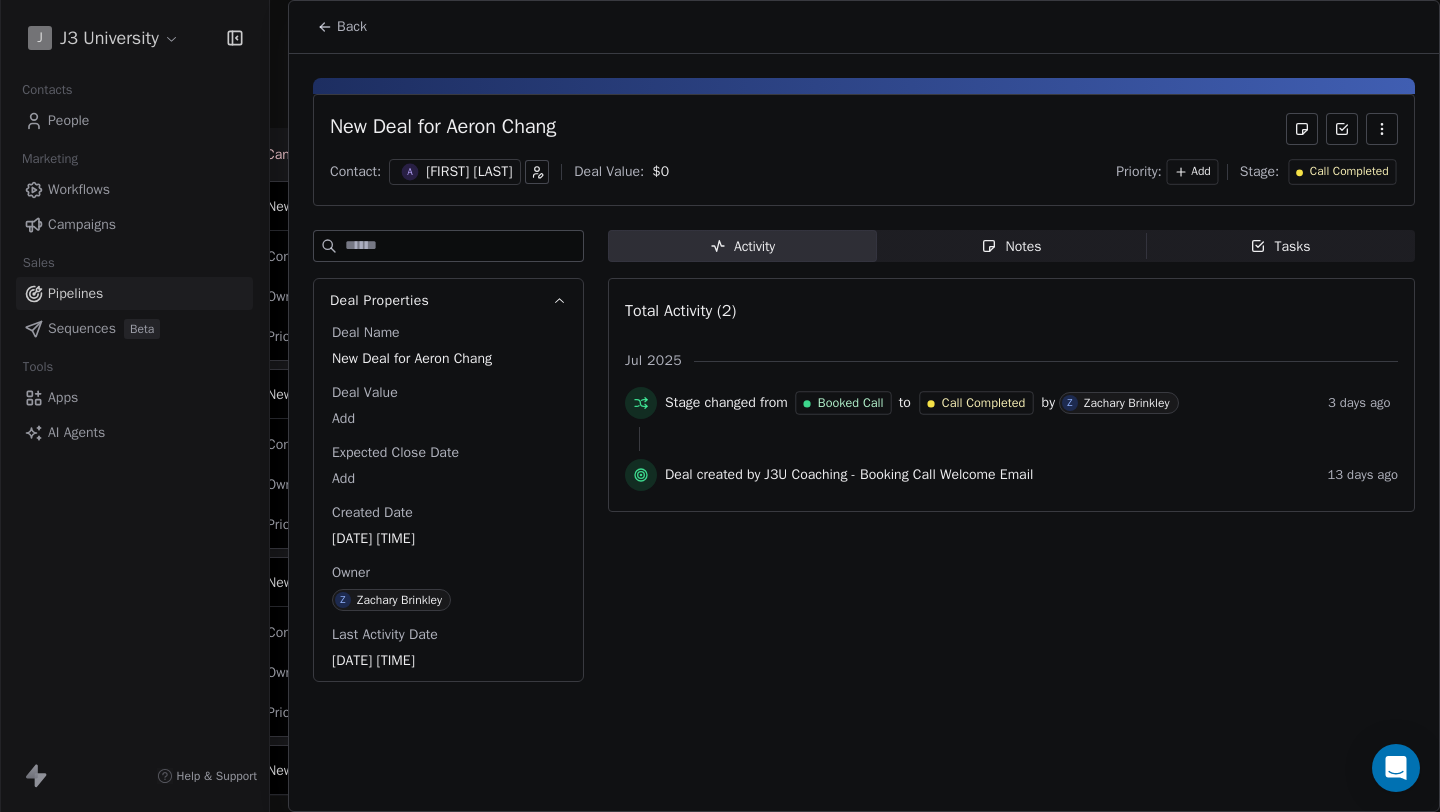 drag, startPoint x: 1368, startPoint y: 178, endPoint x: 1389, endPoint y: 184, distance: 21.84033 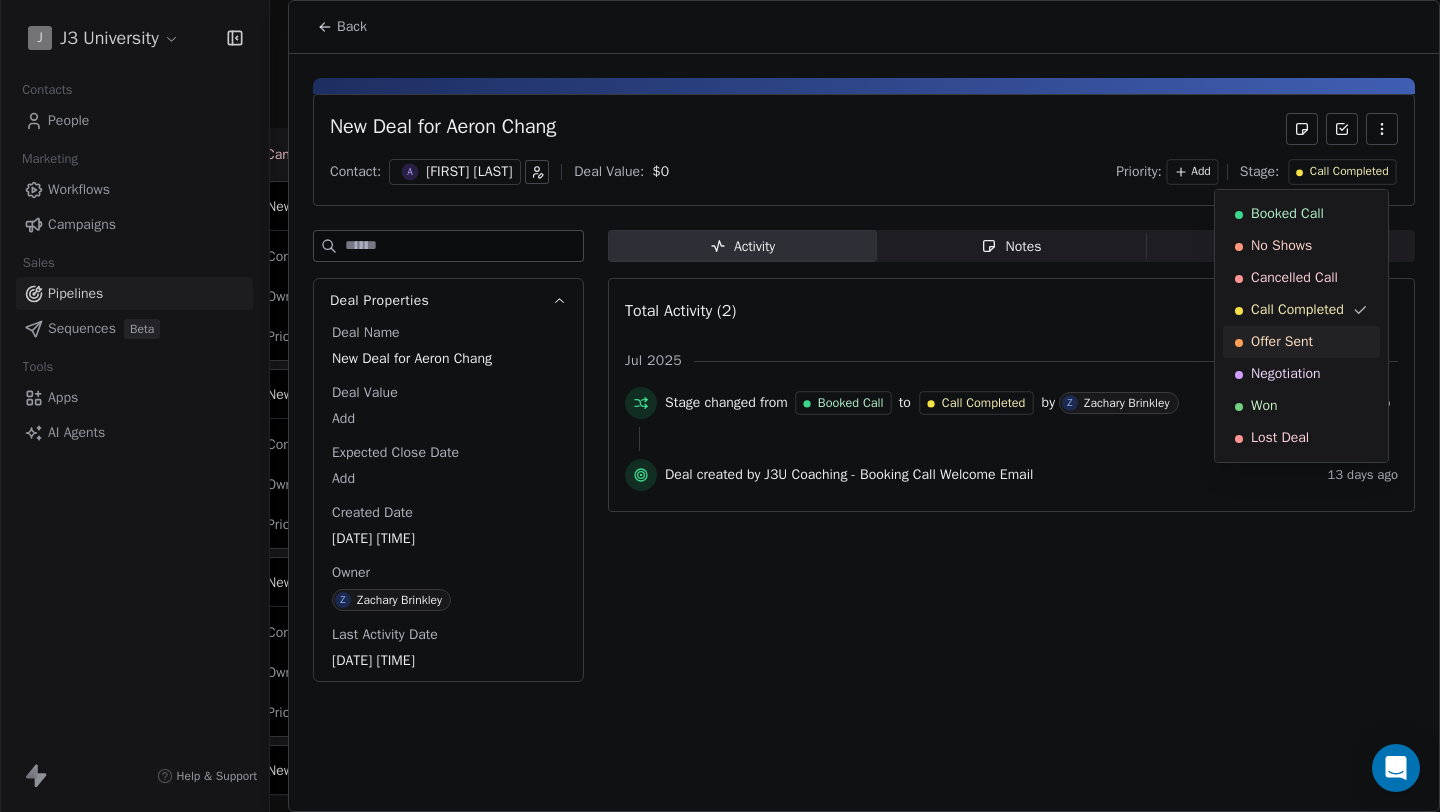click on "J J3 University Contacts People Marketing Workflows Campaigns Sales Pipelines Sequences Beta Tools Apps AI Agents Help & Support Pipelines New Pipeline 50 Deals J3U Coaching Filter Edit View Sort: Deal Value Booked Call 14 $ 0 New Deal for [FIRST] [LAST] $ 0 Contact A [FIRST] [LAST] Owner Z [FIRST] [LAST] Priority - New Deal for [FIRST] [LAST] $ 0 Contact N [FIRST] [LAST] Owner Z [FIRST] [LAST] Priority - New Deal for [FIRST] [LAST] $ 0 Contact H [FIRST] [LAST] Owner Z [FIRST] [LAST] Priority - New Deal for [FIRST] [LAST] $ 0 Contact R [FIRST] [LAST] Owner Z [FIRST] [LAST] Priority - New Deal for [FIRST] [LAST] $ 0 Contact C [FIRST] [LAST] Owner Z [FIRST] [LAST] Priority - New Deal for [FIRST] [LAST] $ 0 Contact C [FIRST] [LAST] Owner Z [FIRST] [LAST] Priority - New Deal for [FIRST] [LAST] $ 0 Contact S [FIRST] [LAST] Owner Z [FIRST] [LAST] Priority - New Deal for [FIRST] [LAST] $ 0 Contact S [FIRST] [LAST] Owner Z [FIRST] [LAST] Priority - New Deal for [FIRST] $ 0 Contact T [FIRST] Owner Z [FIRST] Priority -" at bounding box center (720, 406) 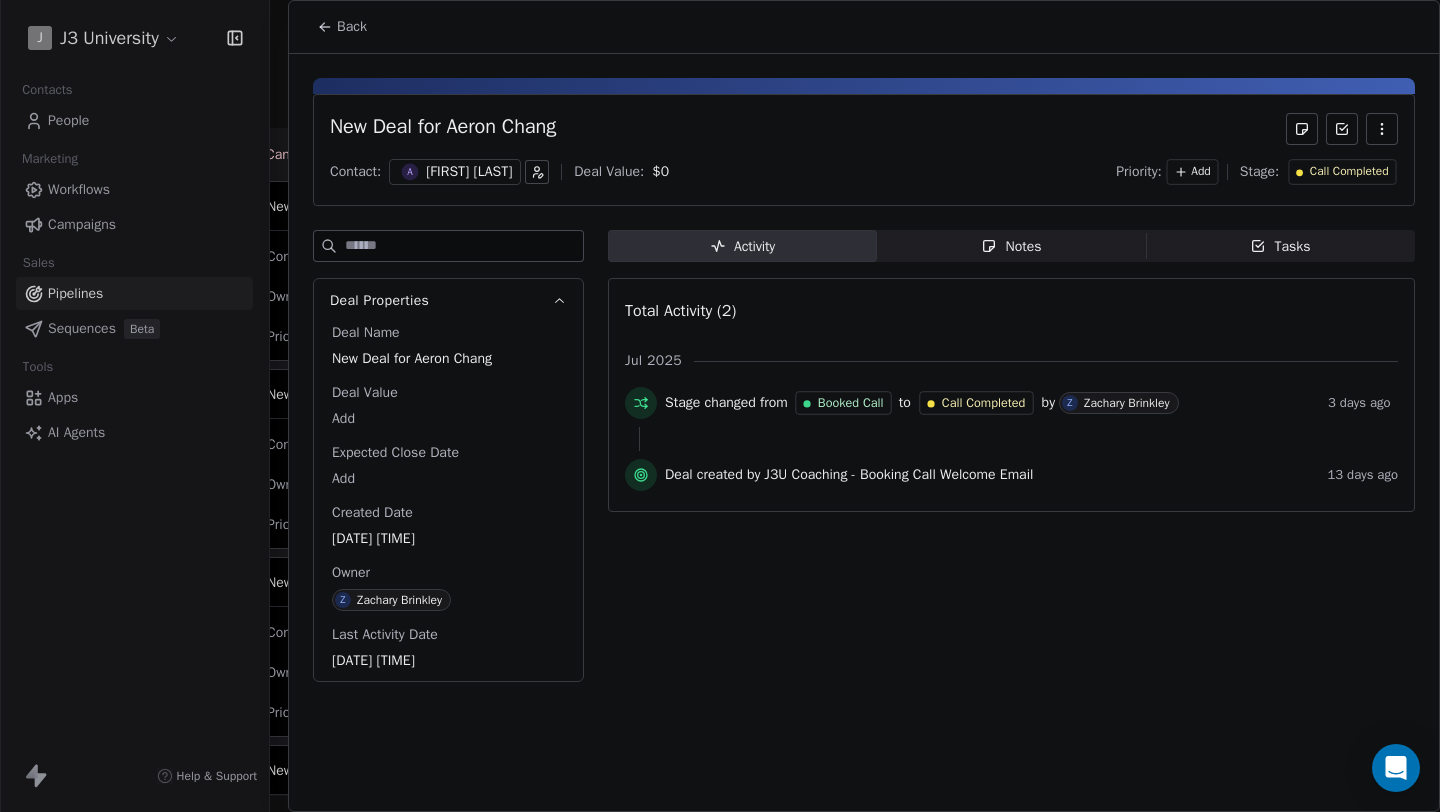 click on "[FIRST] [LAST]" at bounding box center (469, 172) 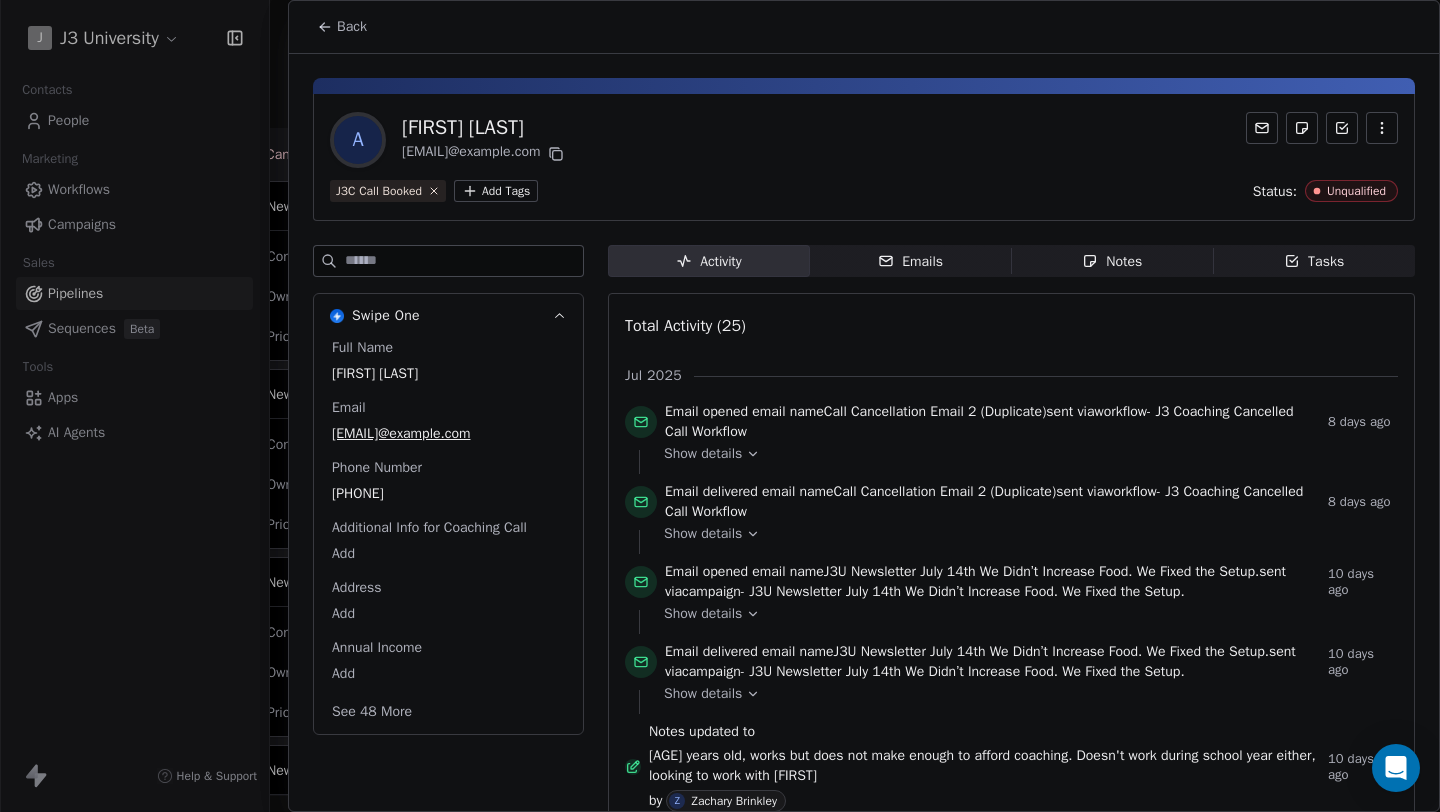 click on "Back" at bounding box center [352, 27] 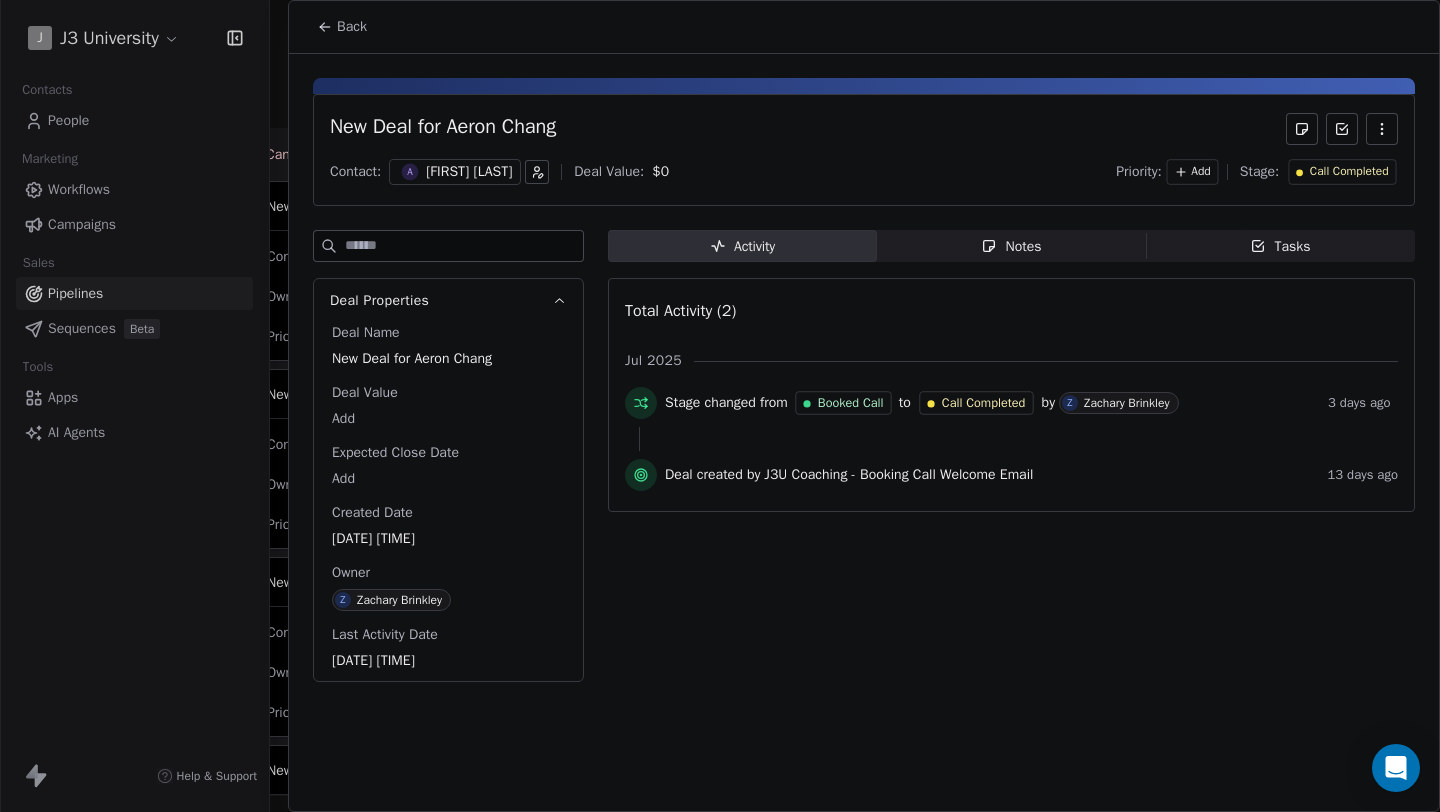 click on "Back" at bounding box center [342, 27] 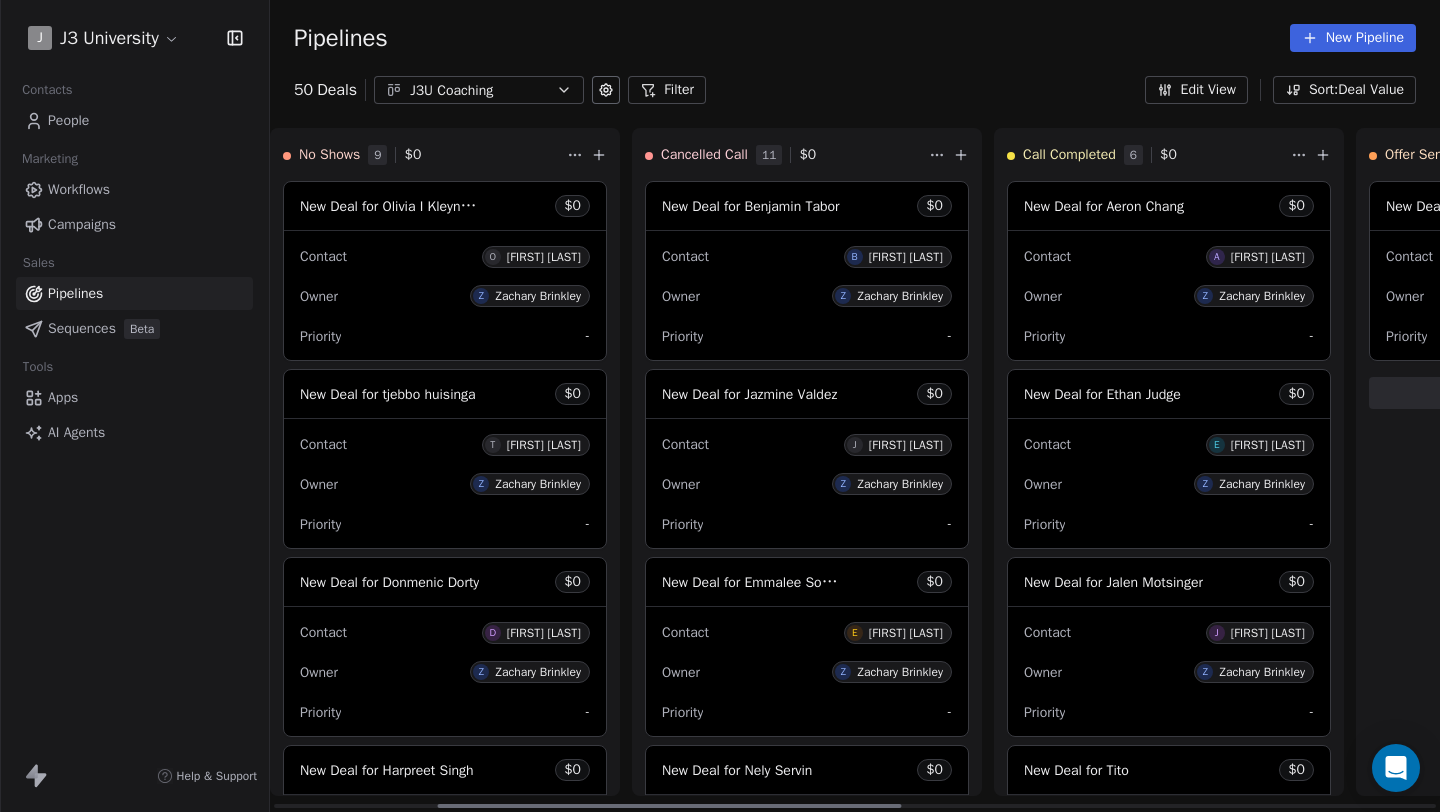 scroll, scrollTop: 0, scrollLeft: 573, axis: horizontal 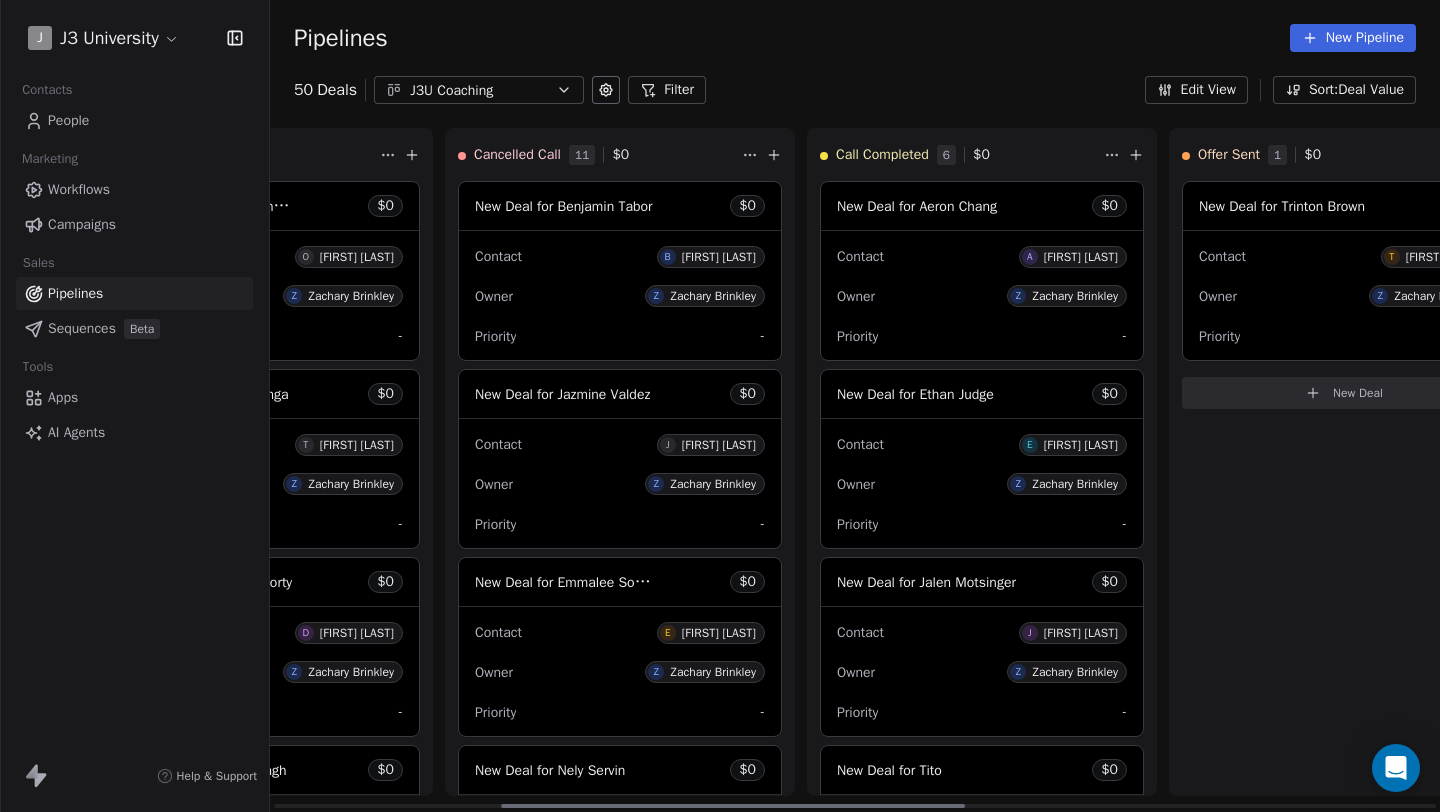 drag, startPoint x: 896, startPoint y: 807, endPoint x: 814, endPoint y: 782, distance: 85.72631 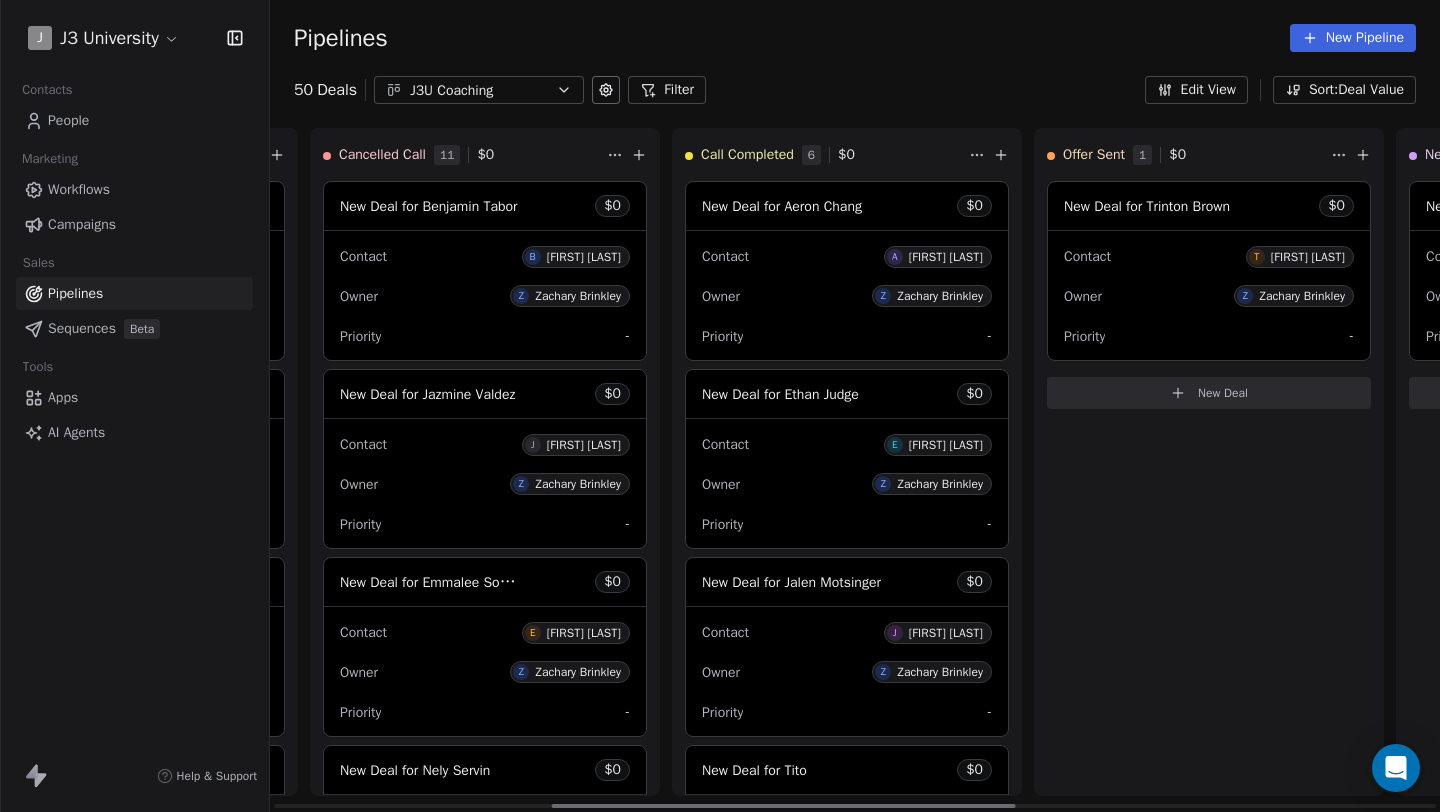 scroll, scrollTop: 0, scrollLeft: 675, axis: horizontal 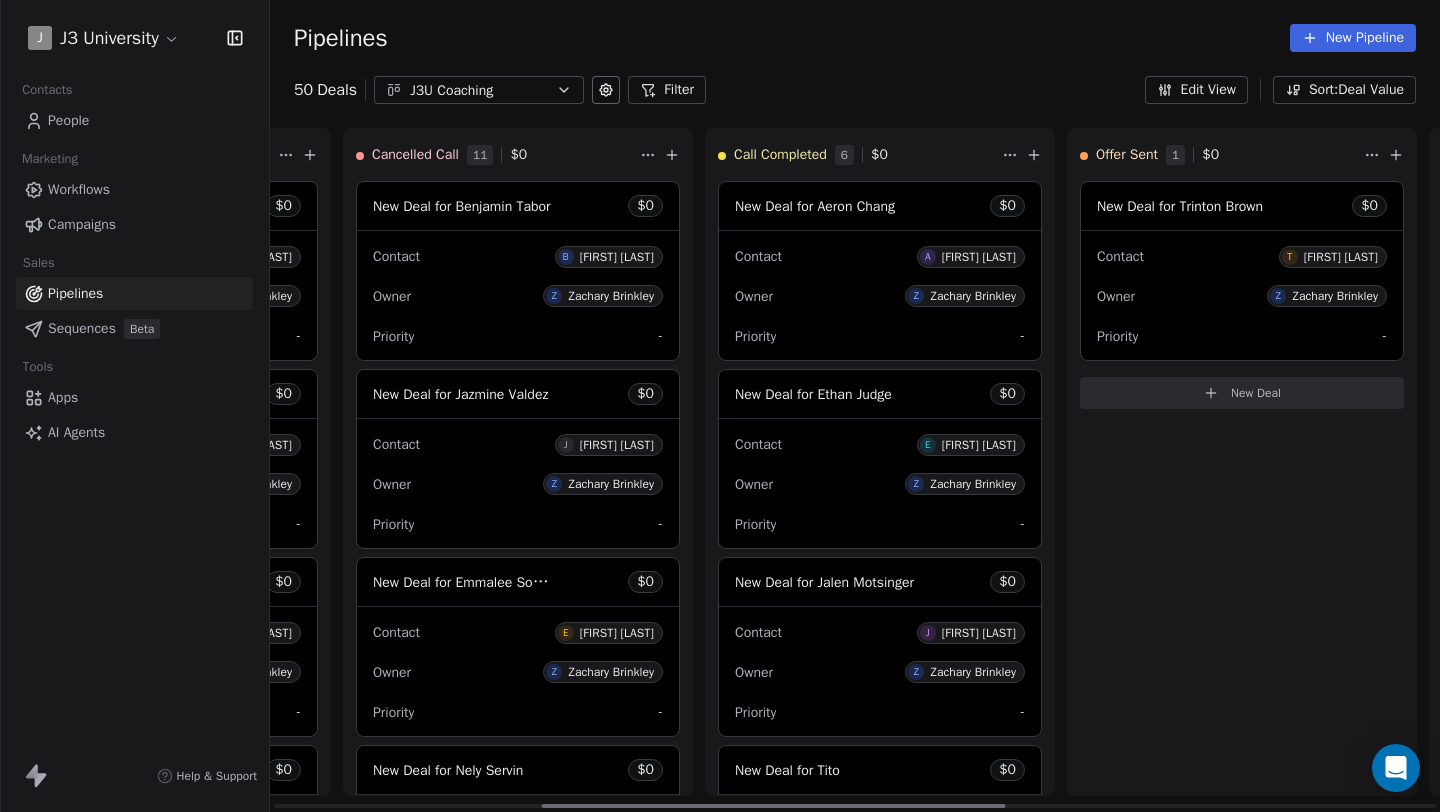 drag, startPoint x: 832, startPoint y: 807, endPoint x: 873, endPoint y: 807, distance: 41 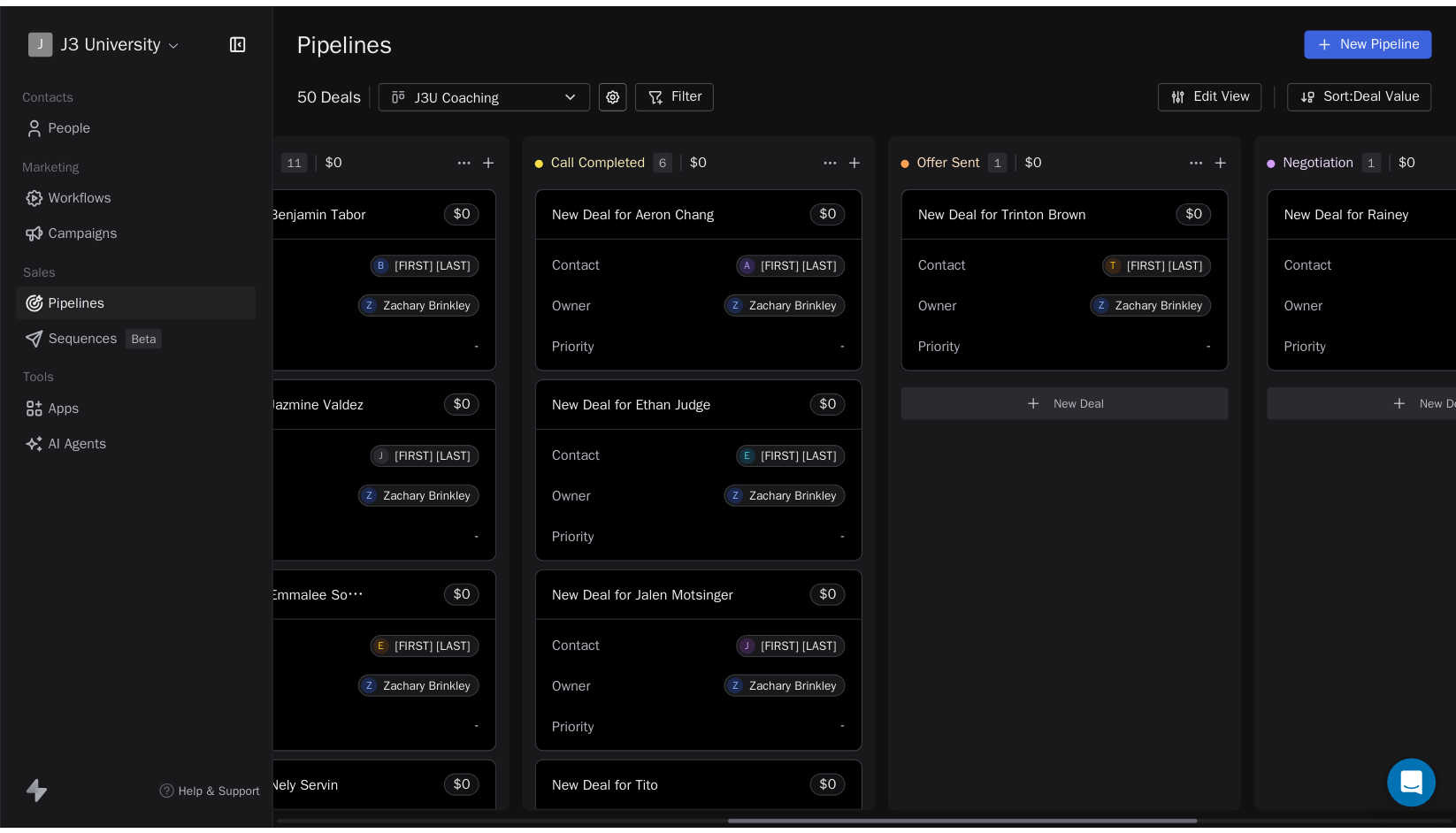 scroll, scrollTop: 0, scrollLeft: 576, axis: horizontal 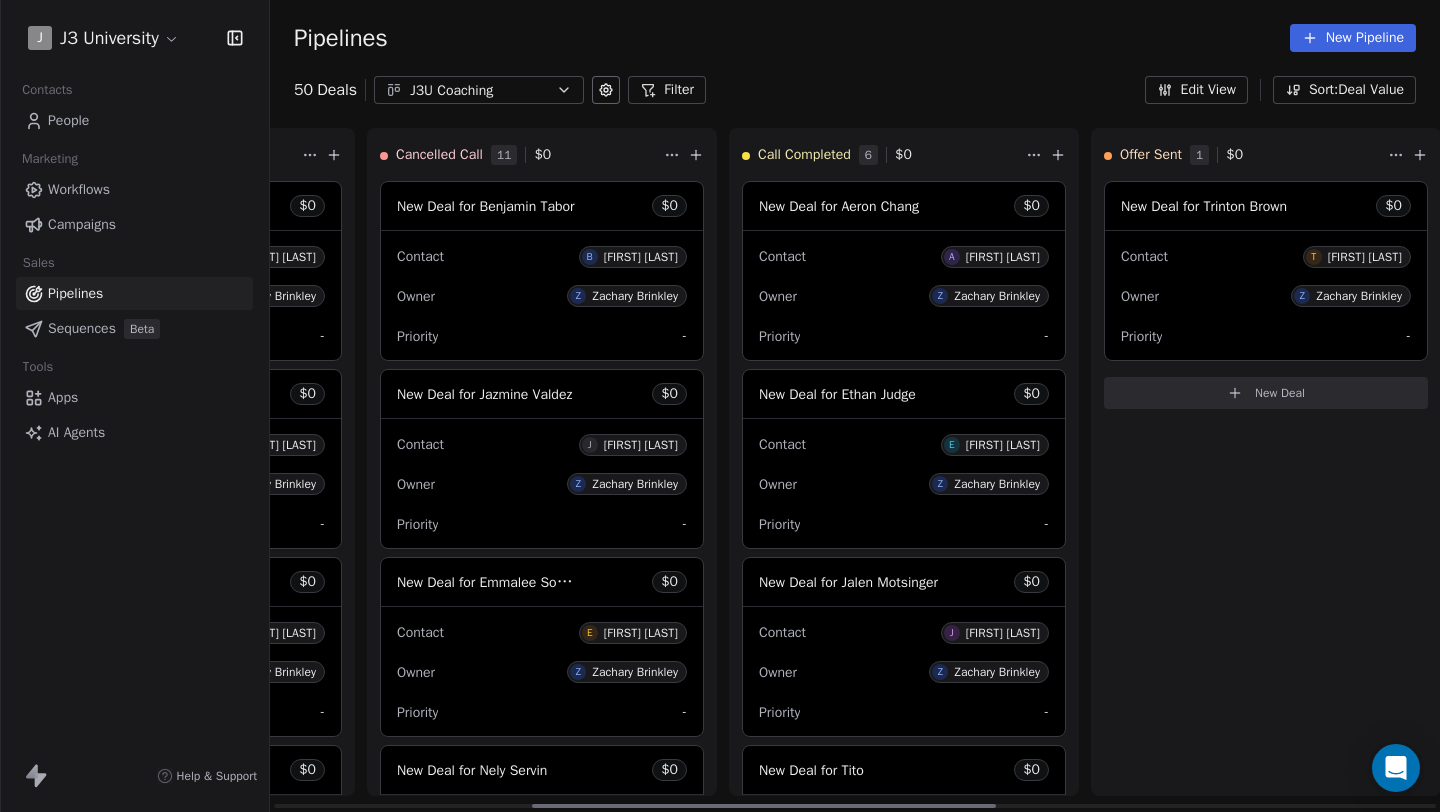 drag, startPoint x: 944, startPoint y: 804, endPoint x: 934, endPoint y: 785, distance: 21.470911 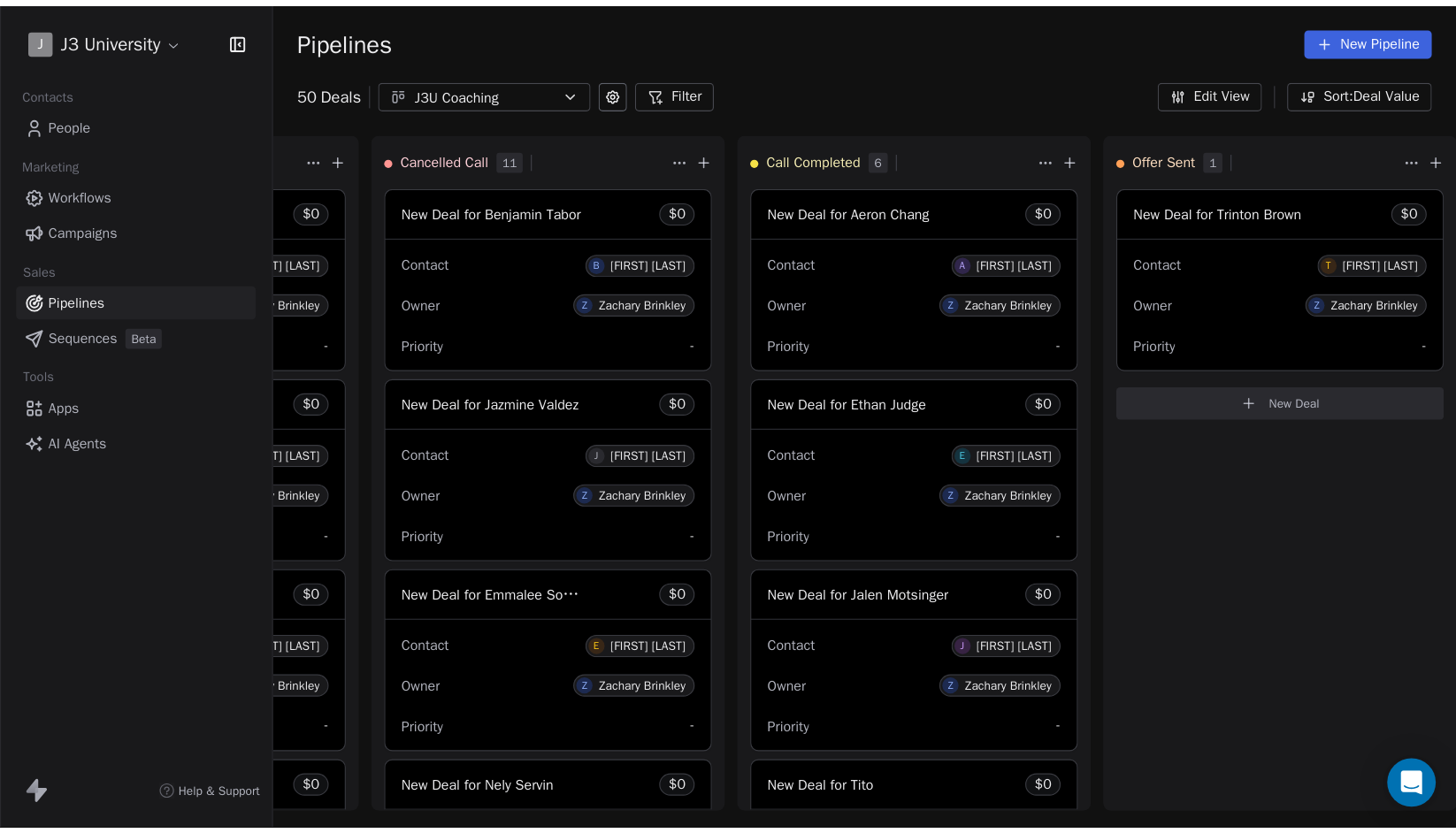 scroll, scrollTop: 0, scrollLeft: 575, axis: horizontal 